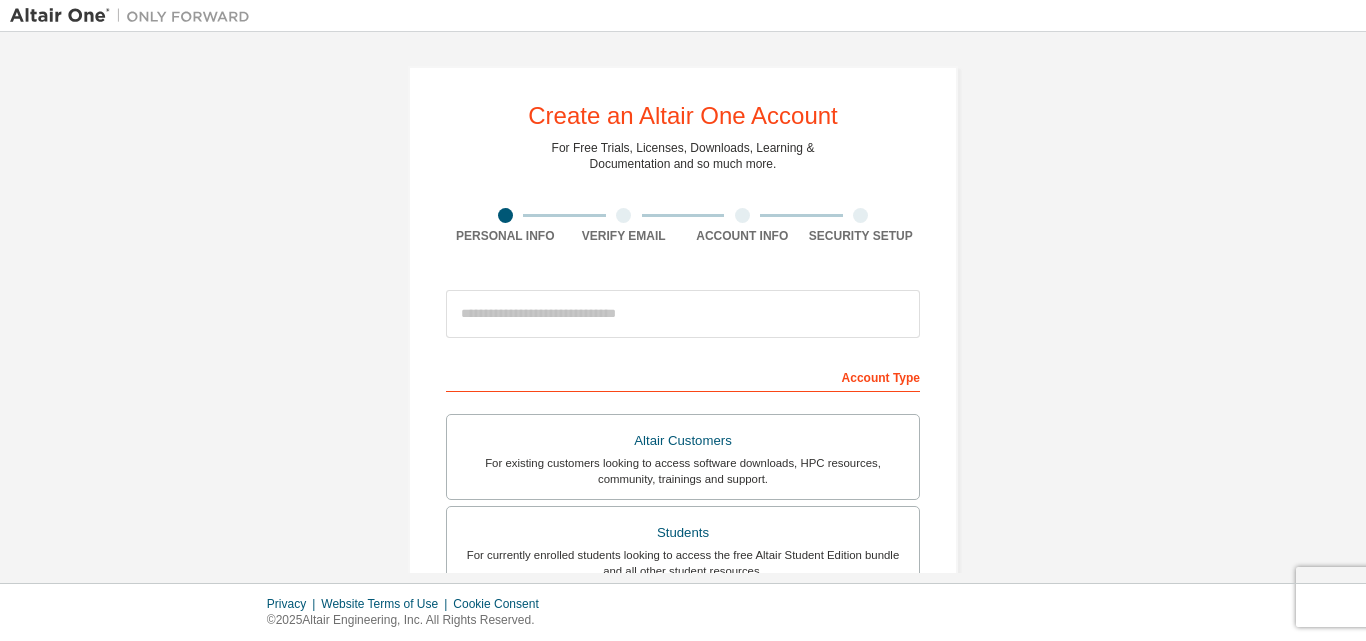 scroll, scrollTop: 0, scrollLeft: 0, axis: both 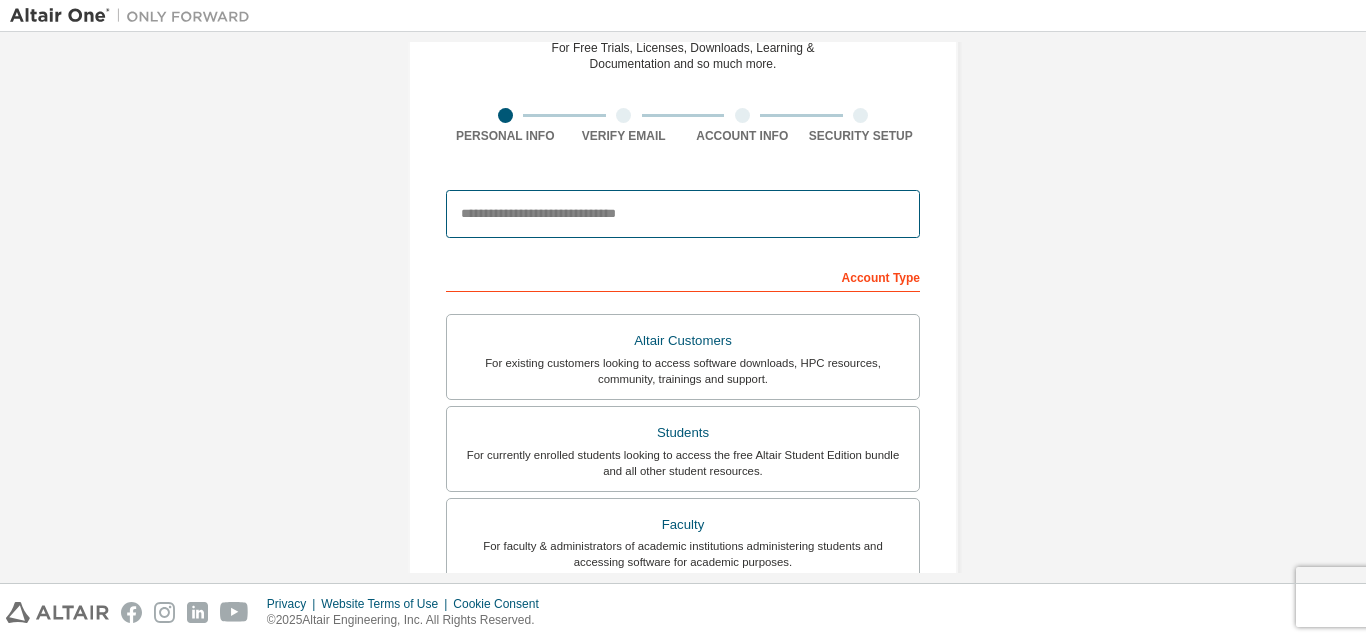 click at bounding box center (683, 214) 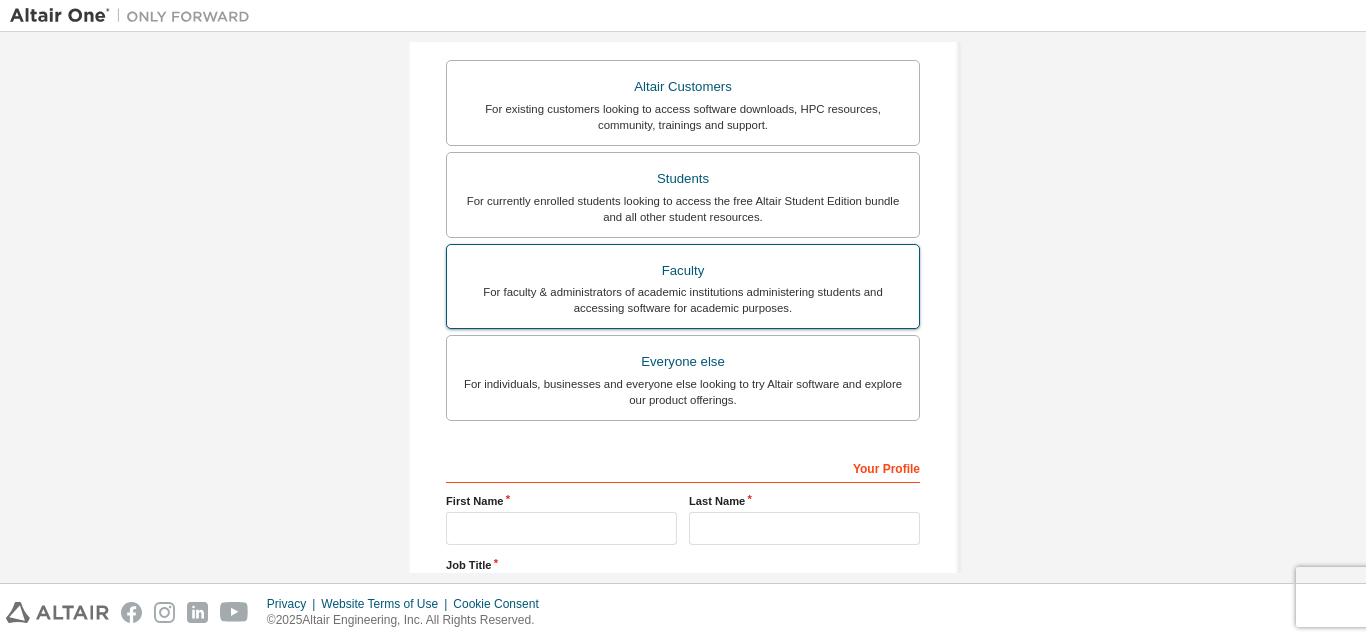 scroll, scrollTop: 400, scrollLeft: 0, axis: vertical 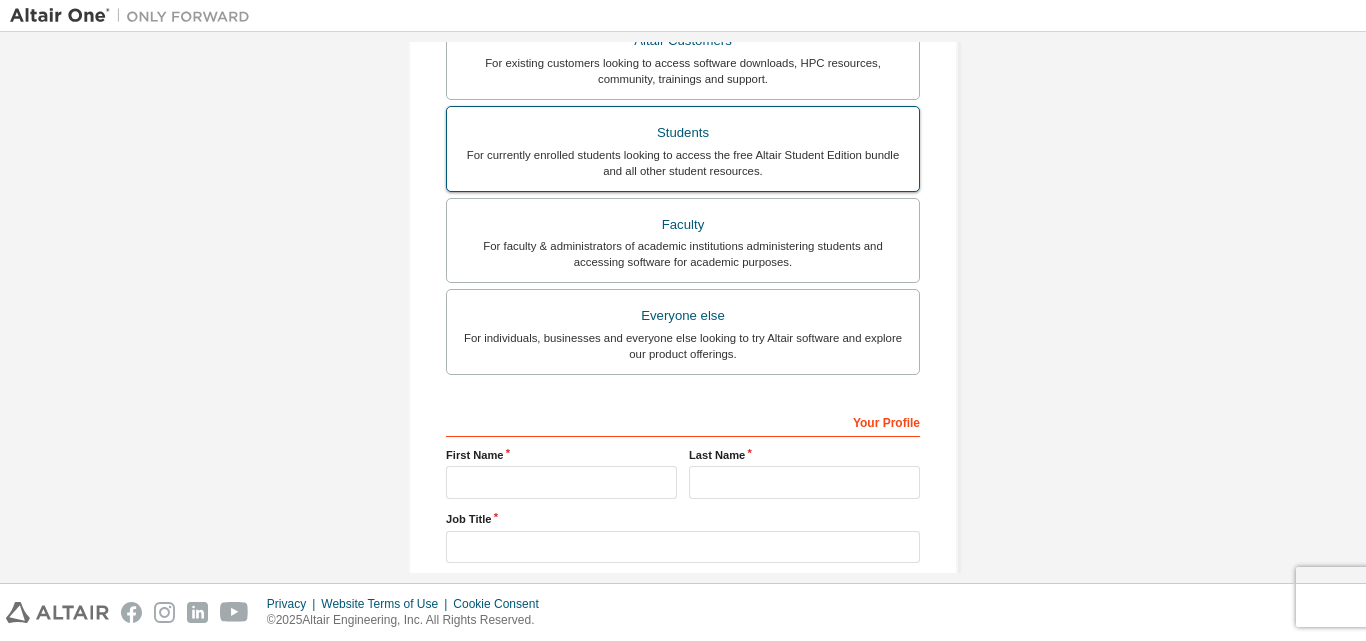 type on "**********" 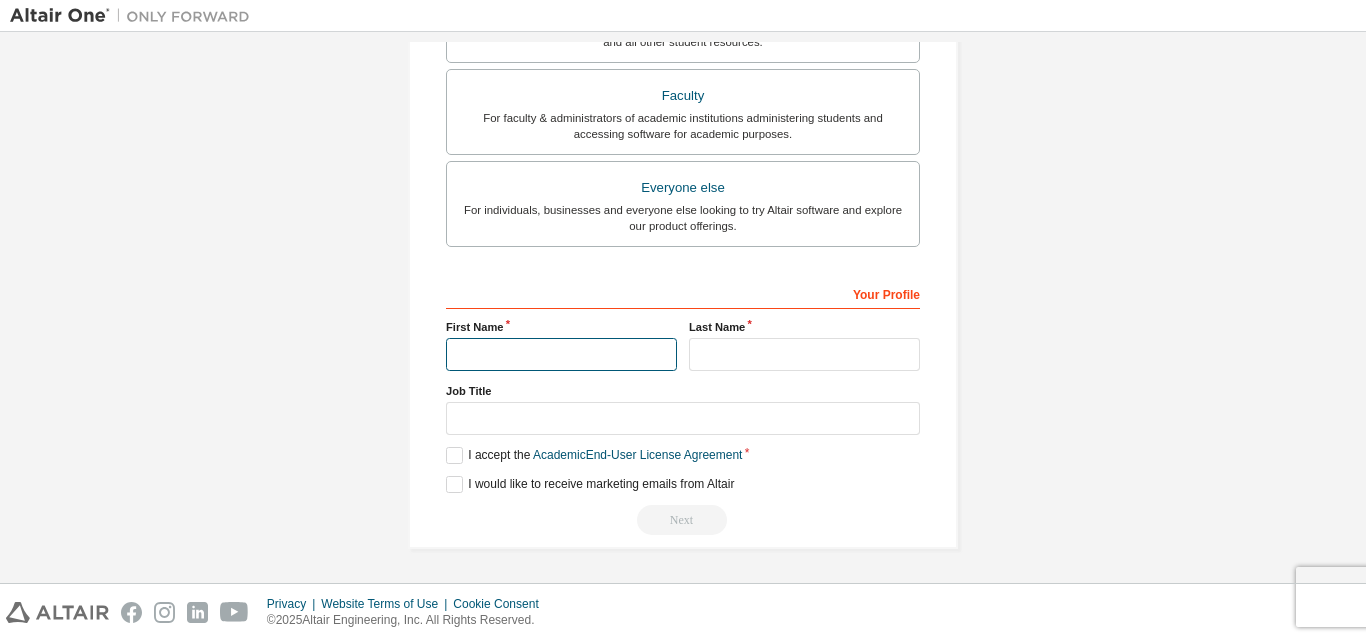 click at bounding box center [561, 354] 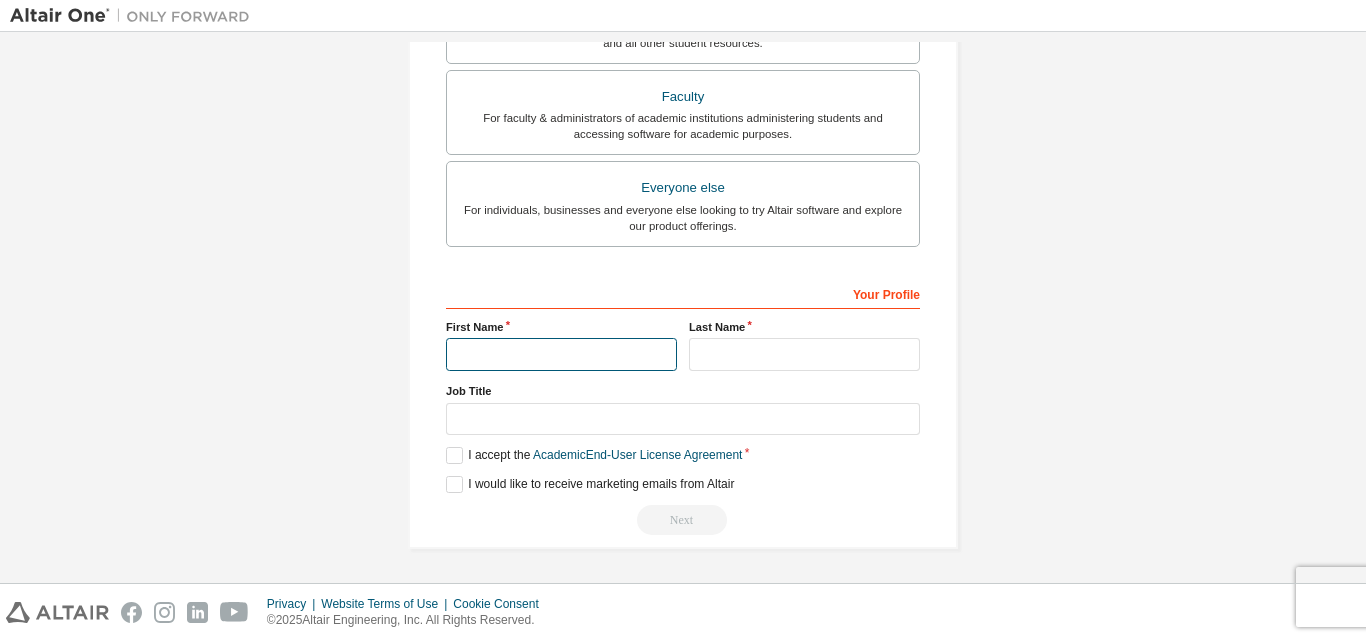 scroll, scrollTop: 528, scrollLeft: 0, axis: vertical 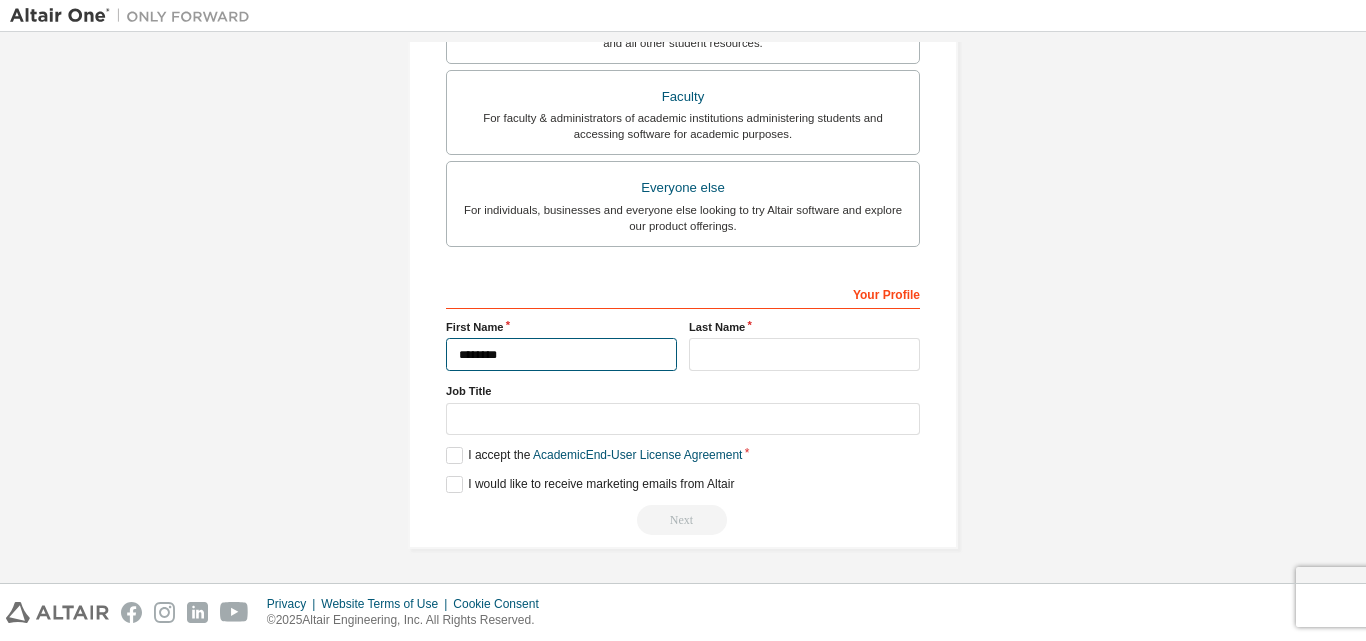 type on "********" 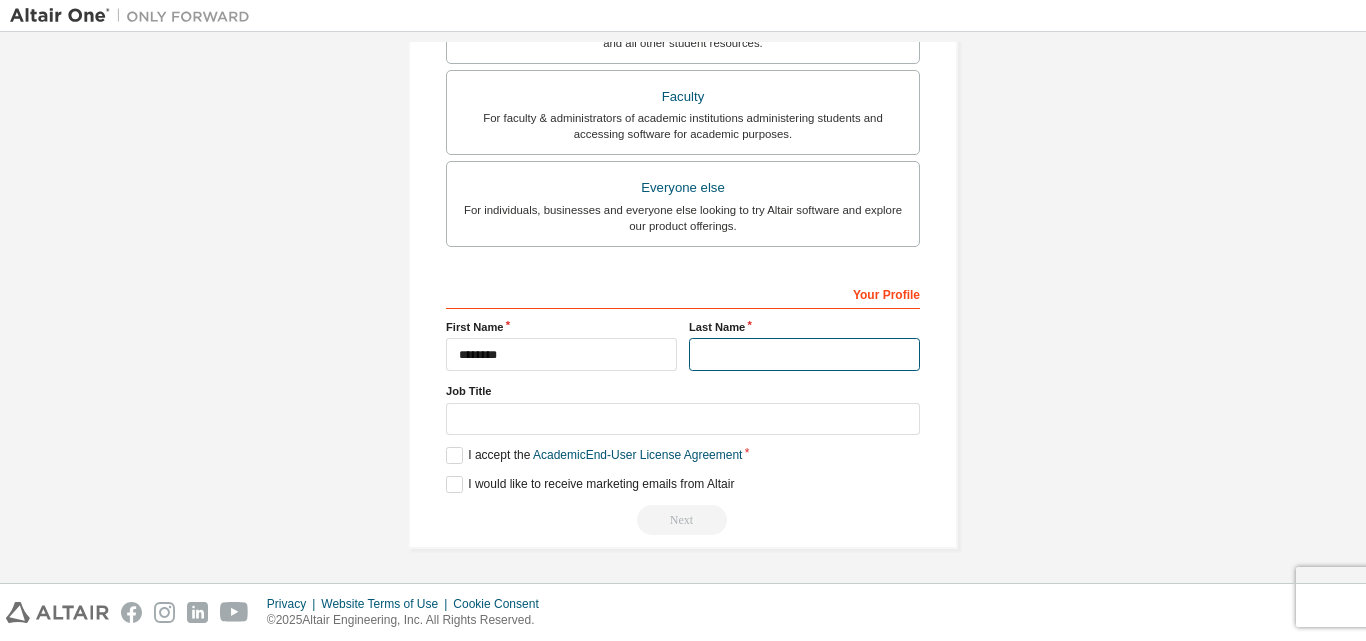 click at bounding box center (804, 354) 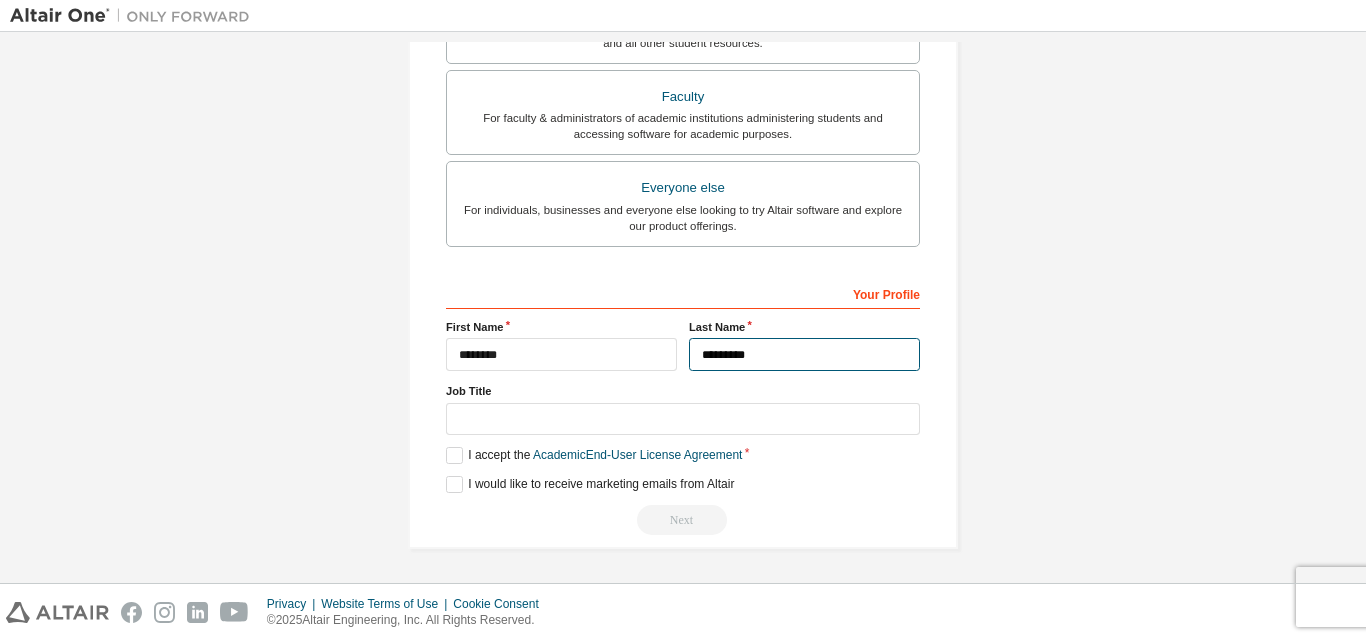 type on "*********" 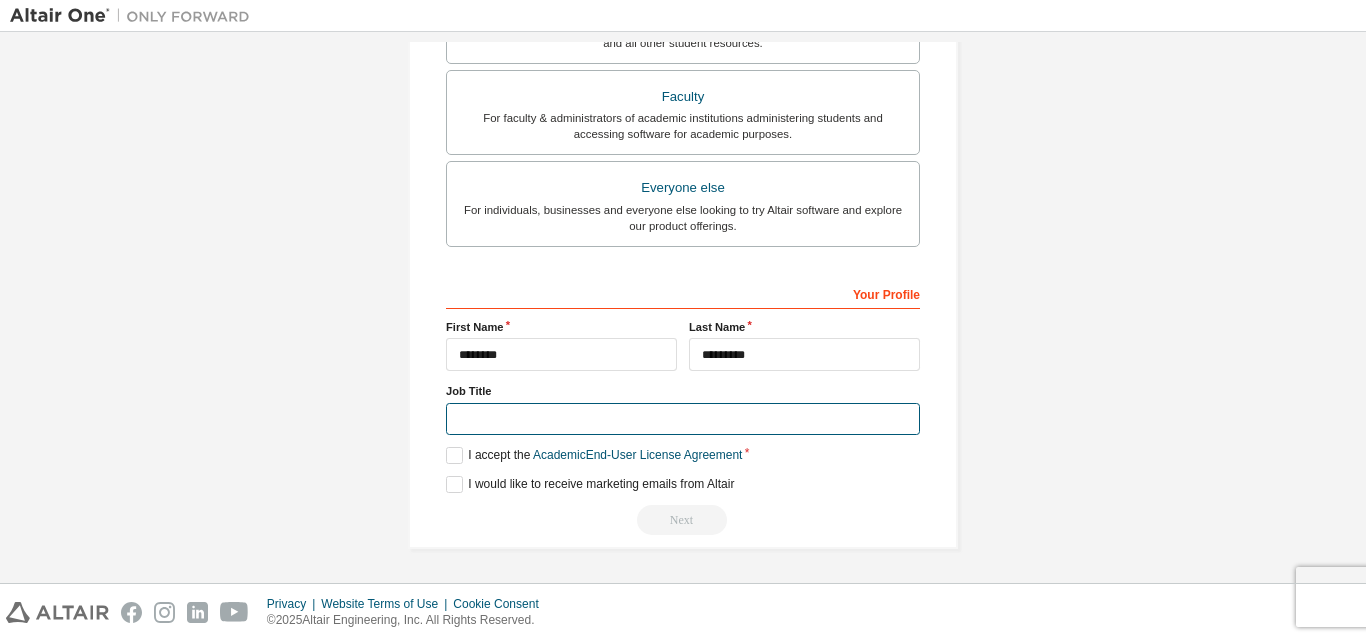 click at bounding box center [683, 419] 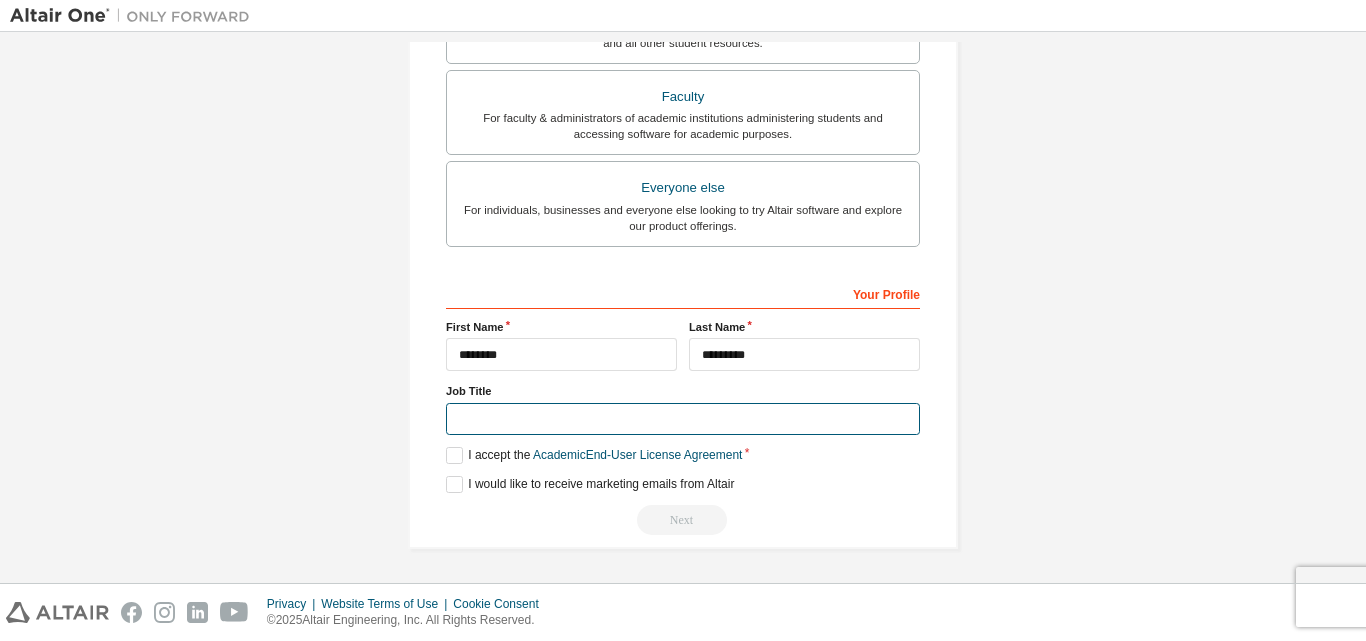 type on "*" 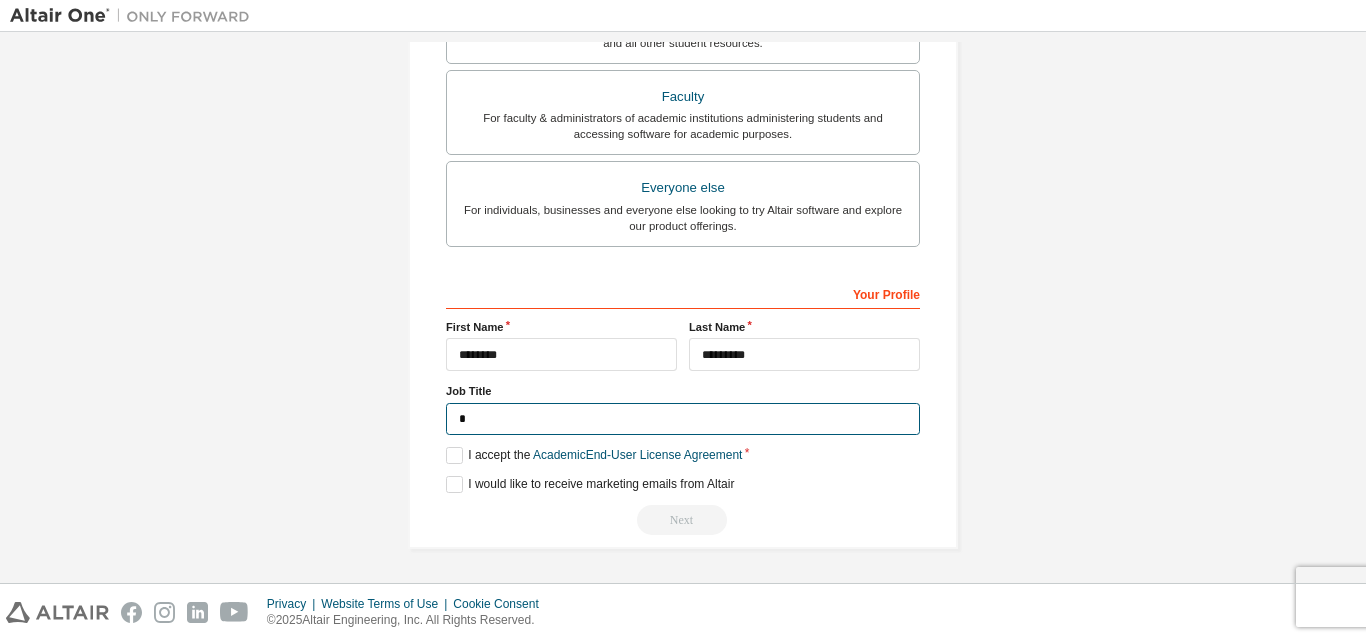 type 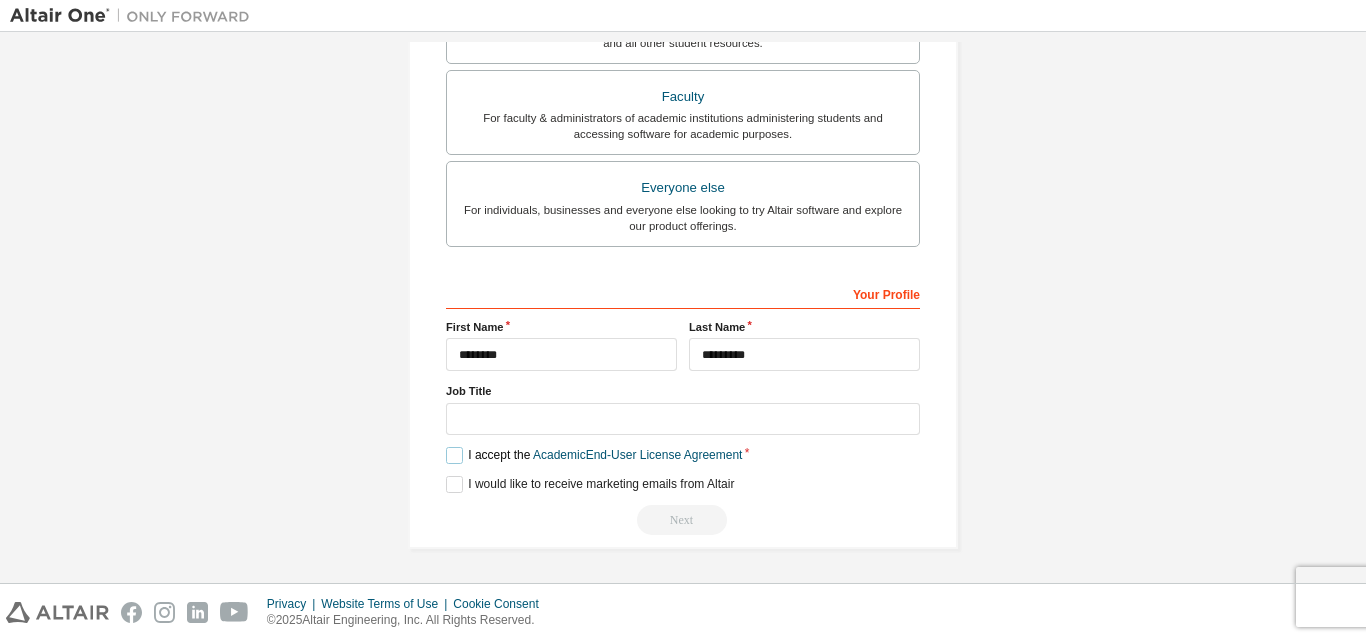 click on "I accept the   Academic   End-User License Agreement" at bounding box center (594, 455) 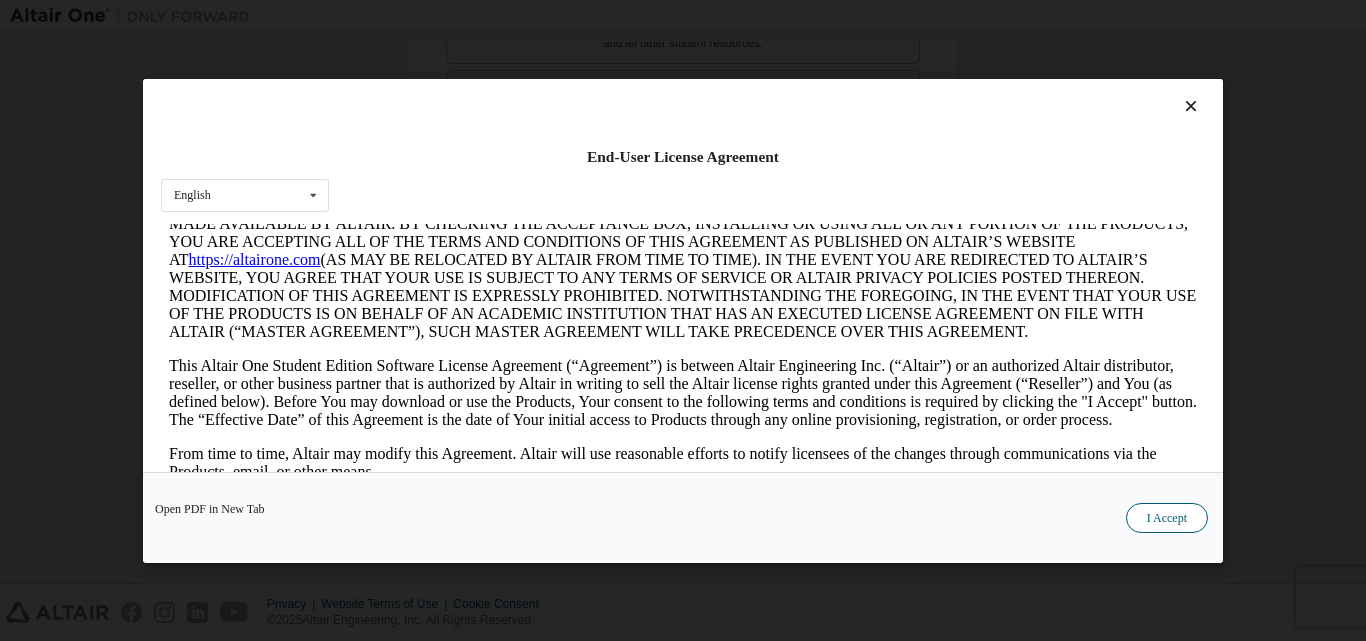 scroll, scrollTop: 400, scrollLeft: 0, axis: vertical 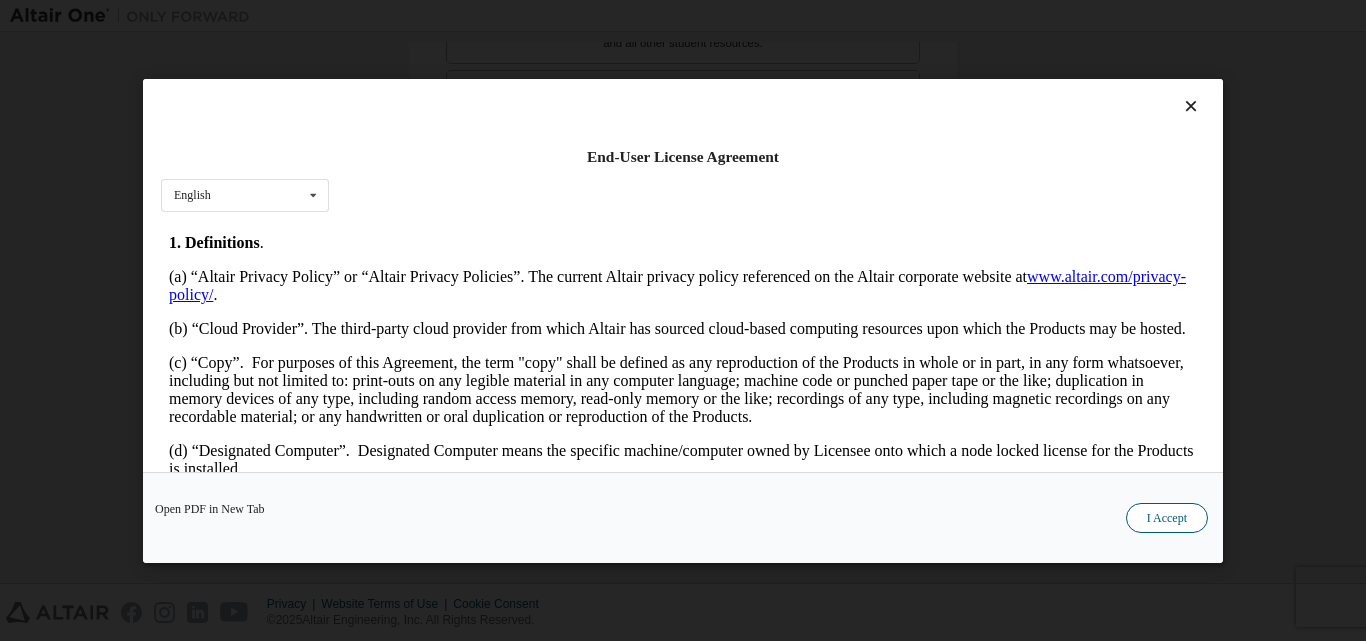 click on "I Accept" at bounding box center (1167, 517) 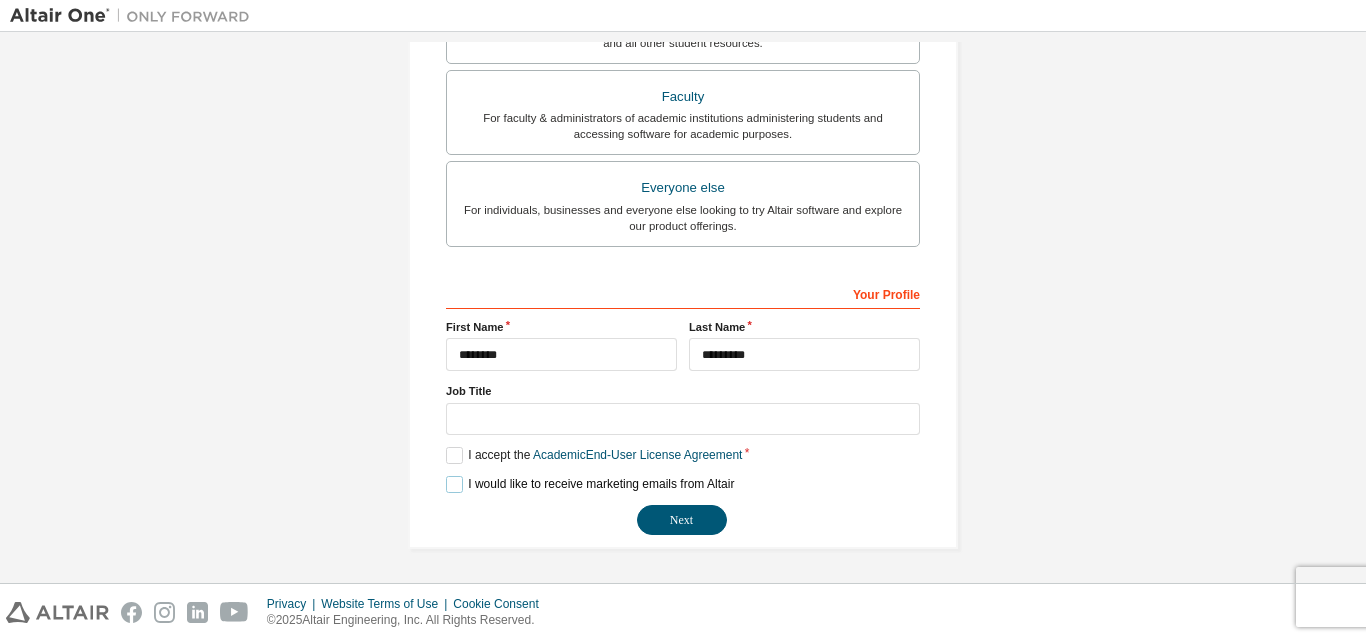 click on "I would like to receive marketing emails from Altair" at bounding box center [590, 484] 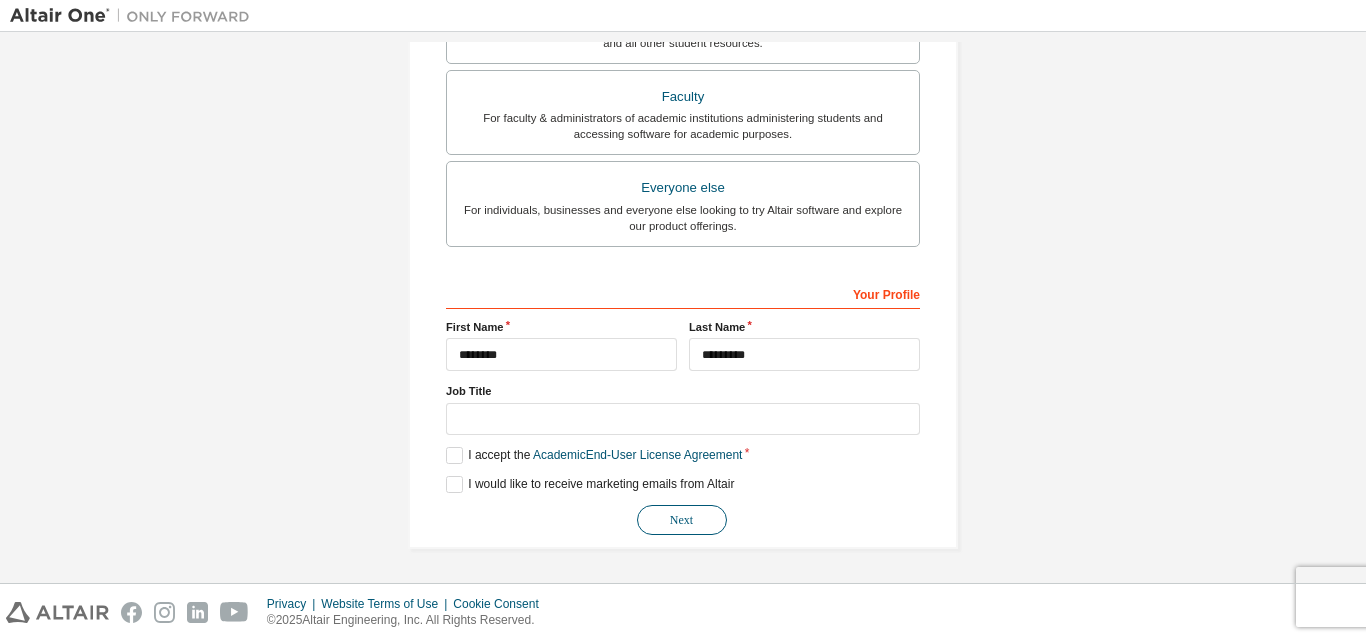 click on "Next" at bounding box center [682, 520] 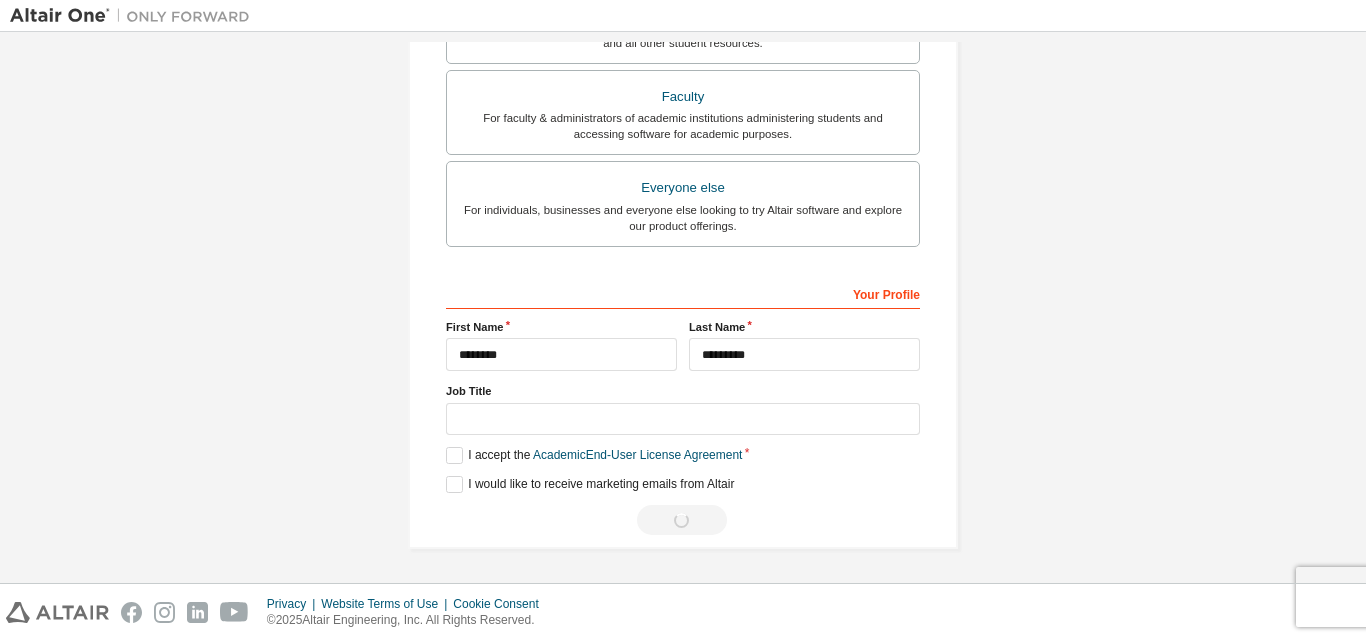 scroll, scrollTop: 0, scrollLeft: 0, axis: both 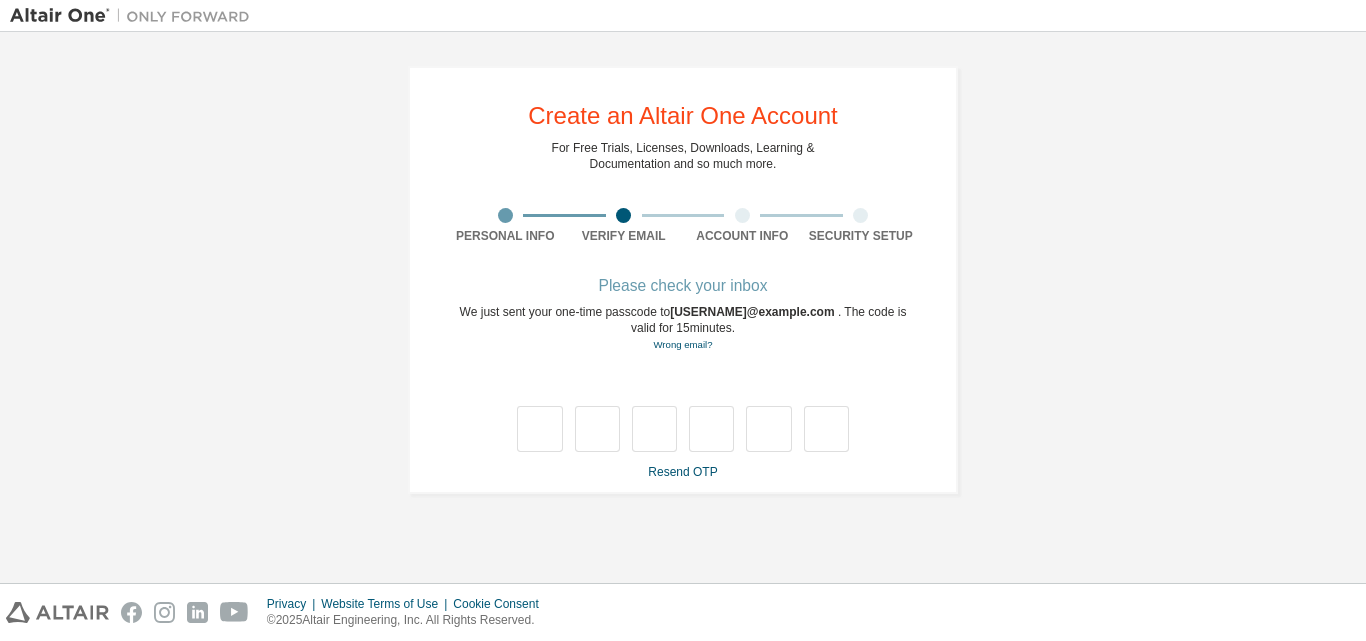 type on "*" 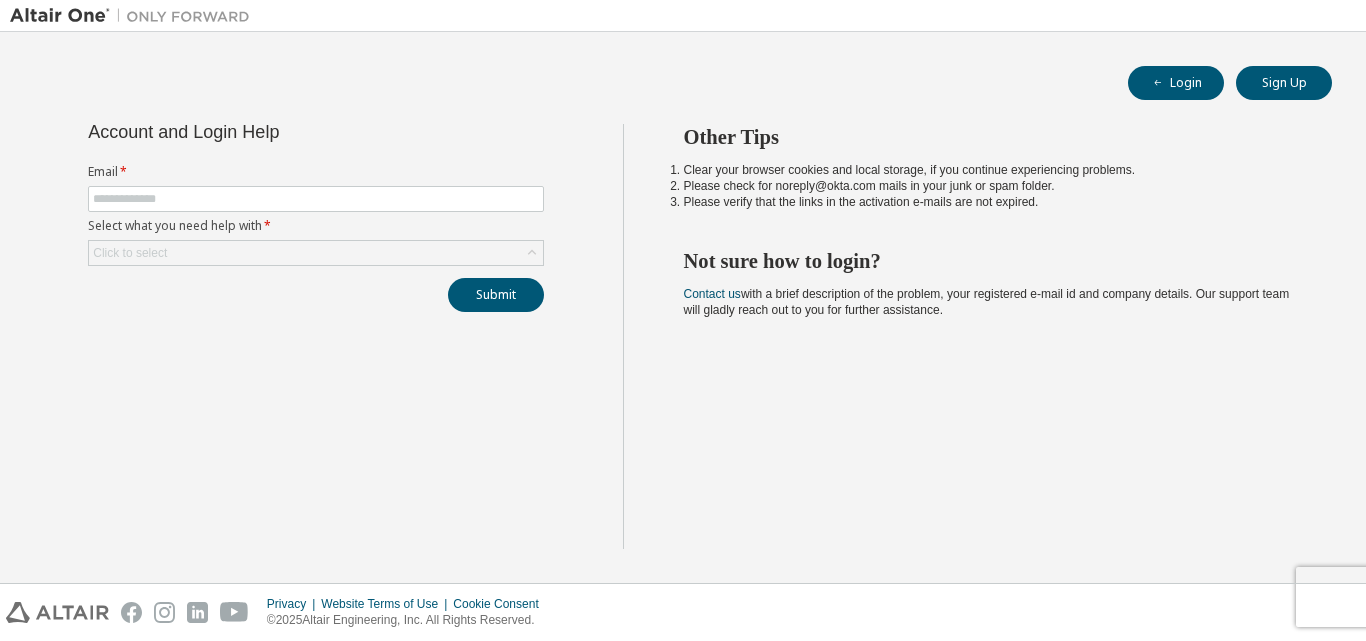 scroll, scrollTop: 0, scrollLeft: 0, axis: both 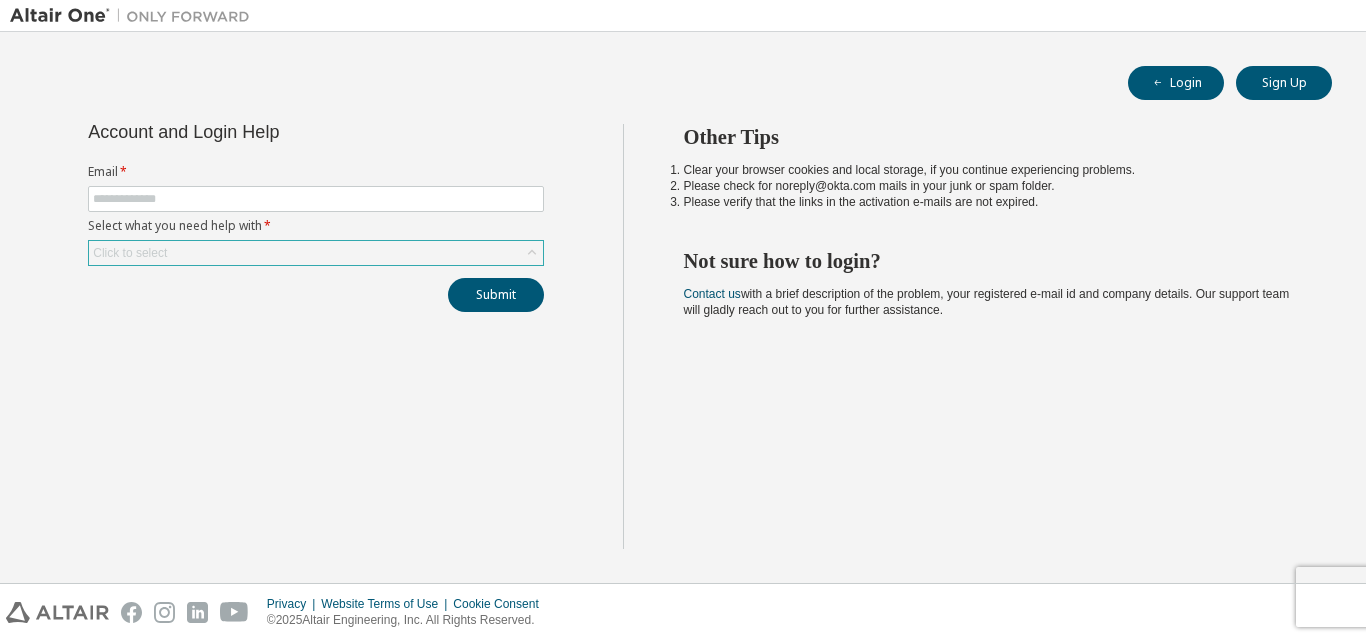 click on "Click to select" at bounding box center (316, 253) 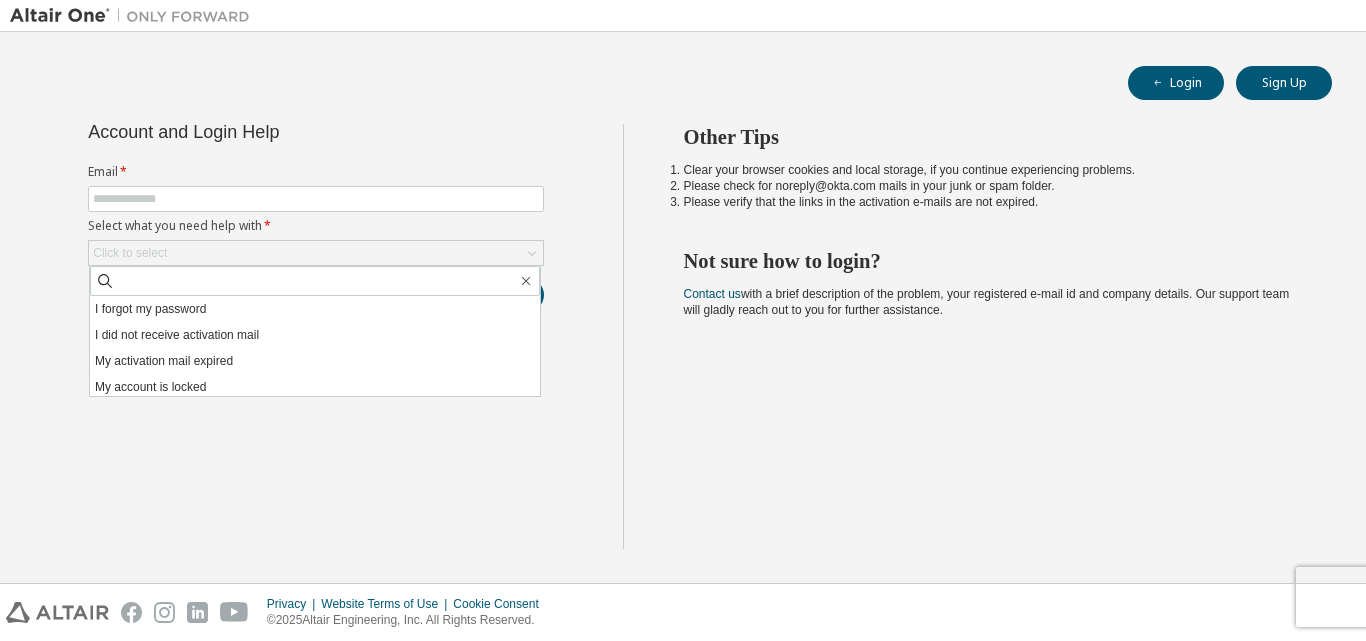 click on "Account and Login Help Email * Select what you need help with * Click to select I forgot my password I did not receive activation mail My activation mail expired My account is locked I want to reset multi-factor authentication I don't know but can't login Submit" at bounding box center (316, 336) 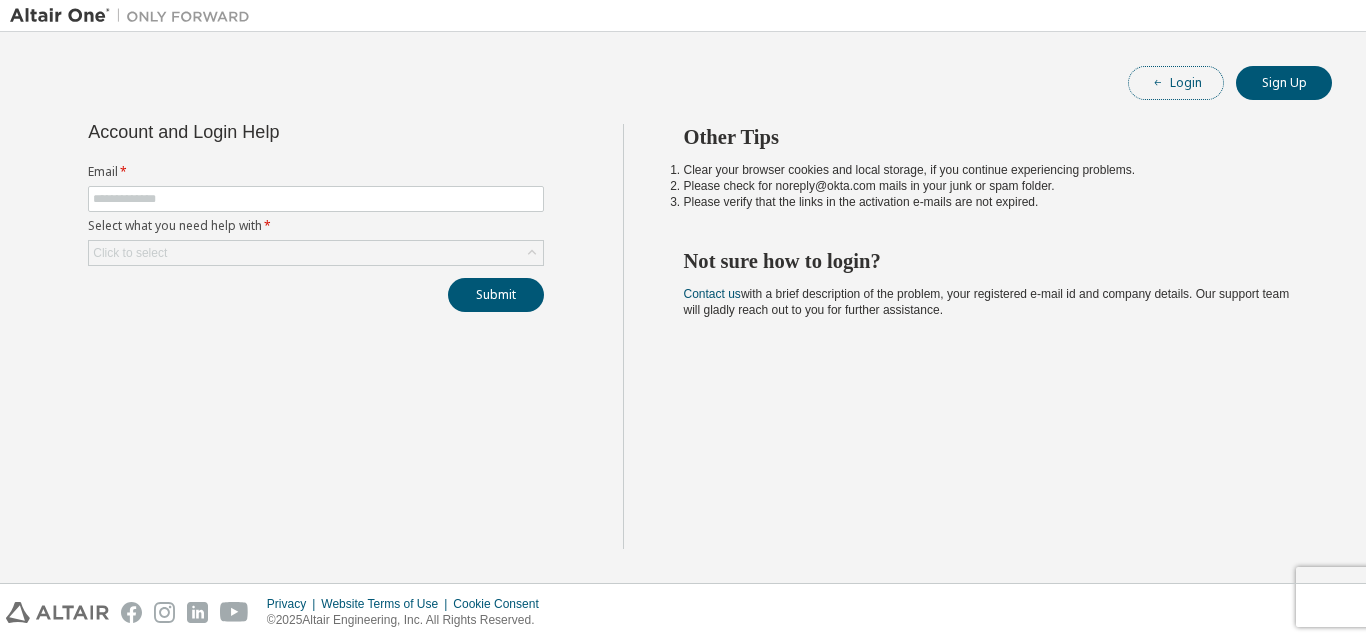 click on "Login" at bounding box center [1176, 83] 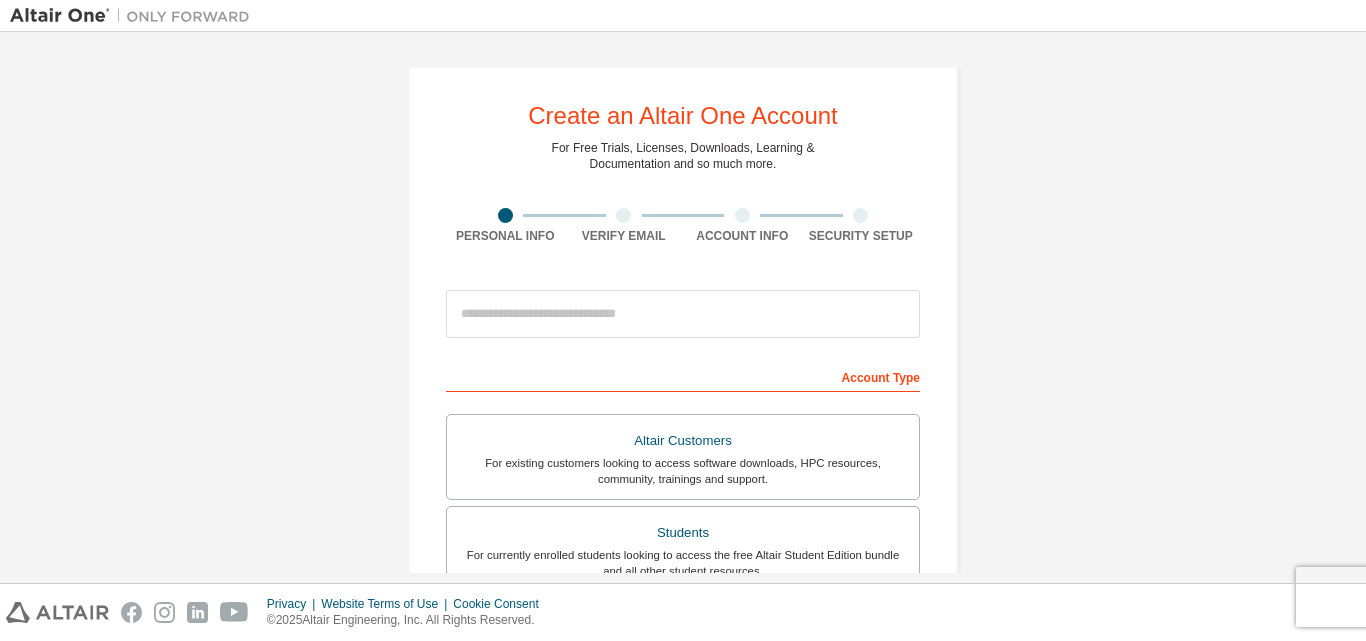 scroll, scrollTop: 0, scrollLeft: 0, axis: both 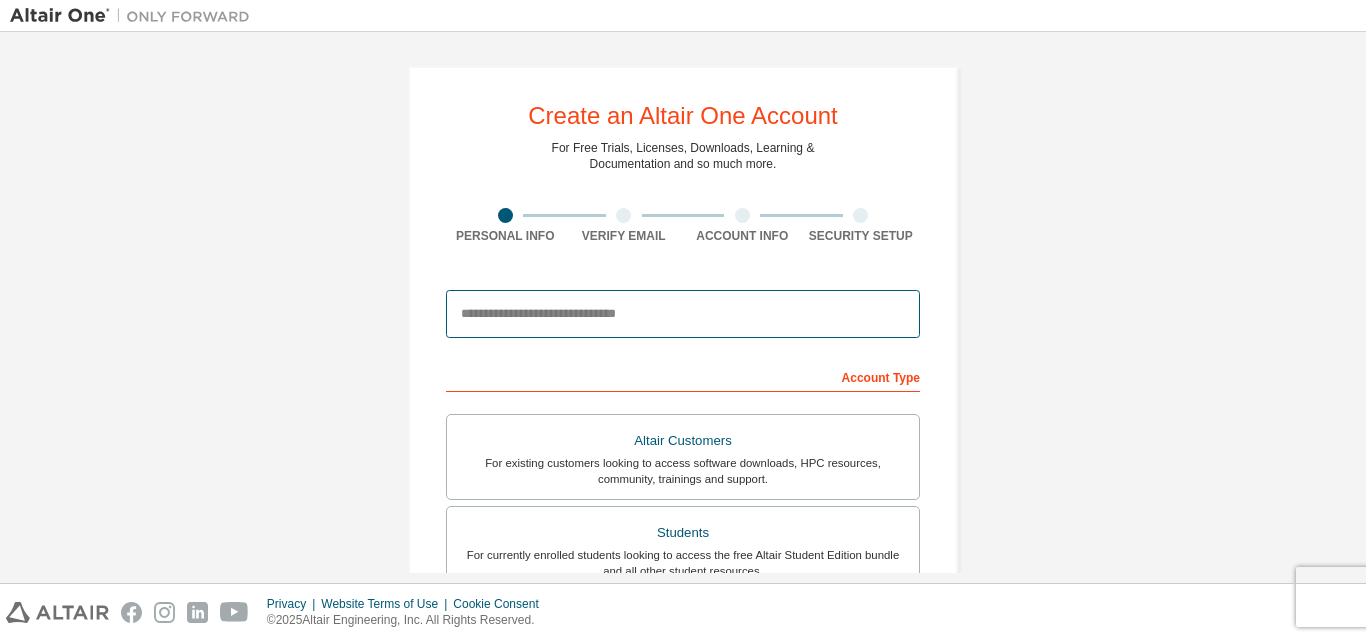 click at bounding box center (683, 314) 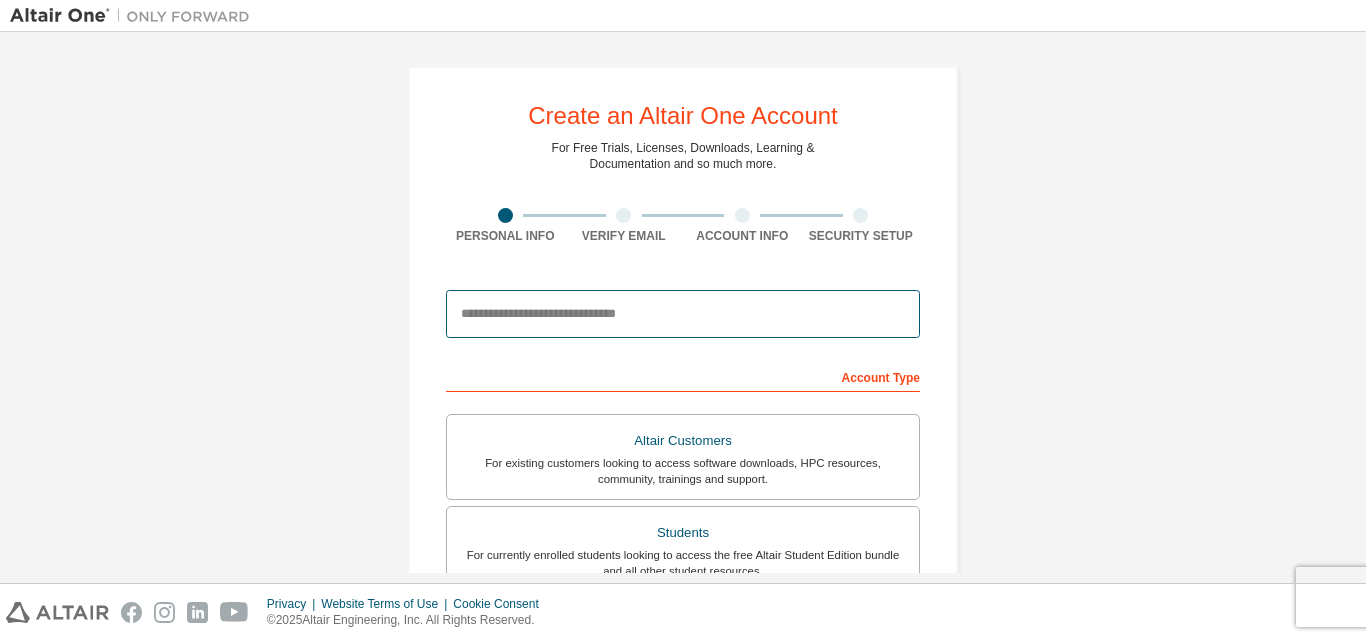 paste on "**********" 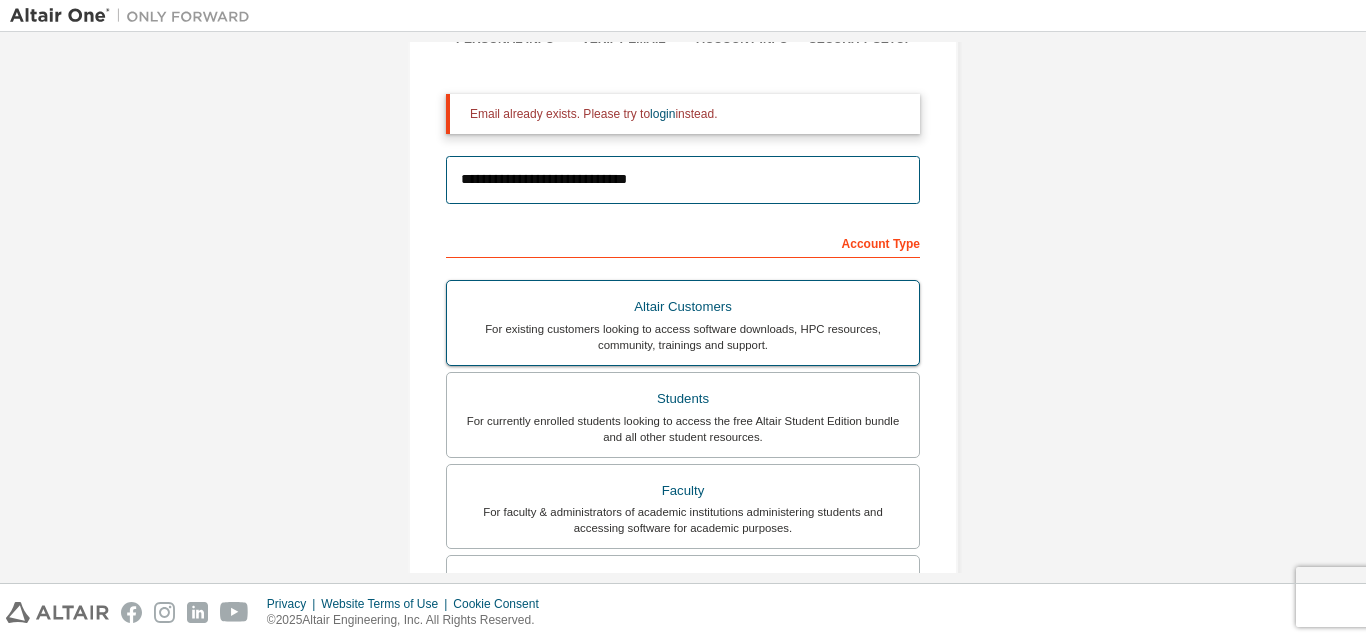 scroll, scrollTop: 200, scrollLeft: 0, axis: vertical 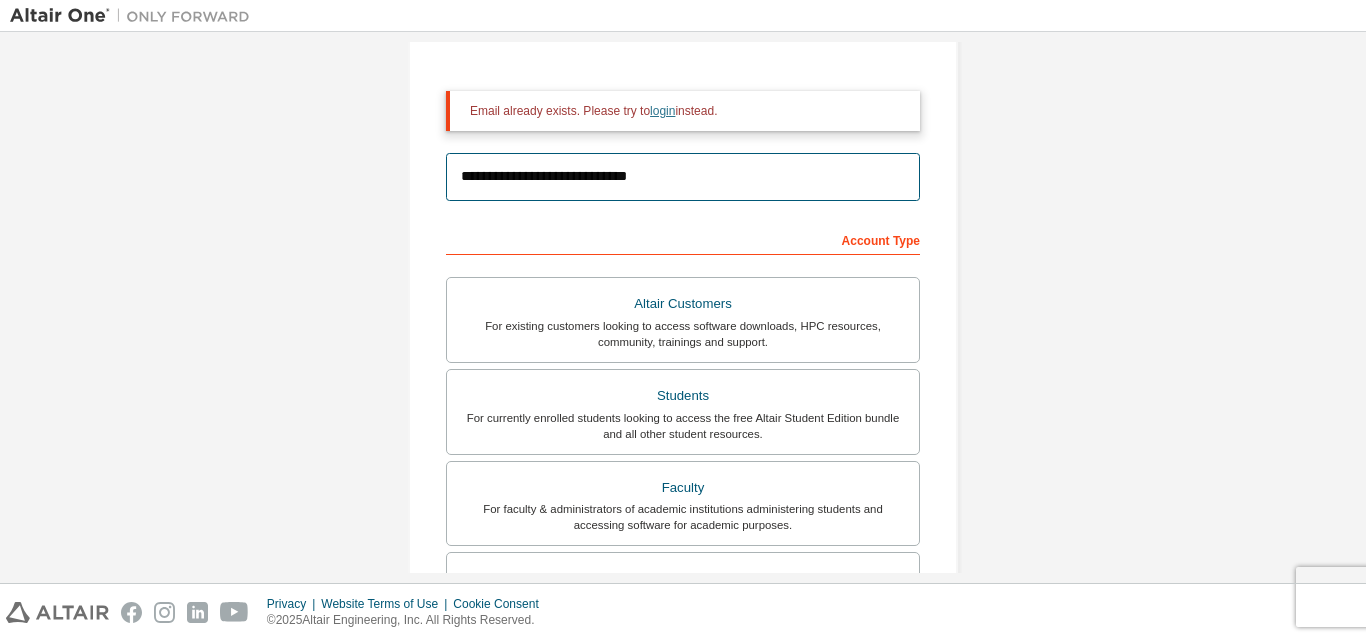 type on "**********" 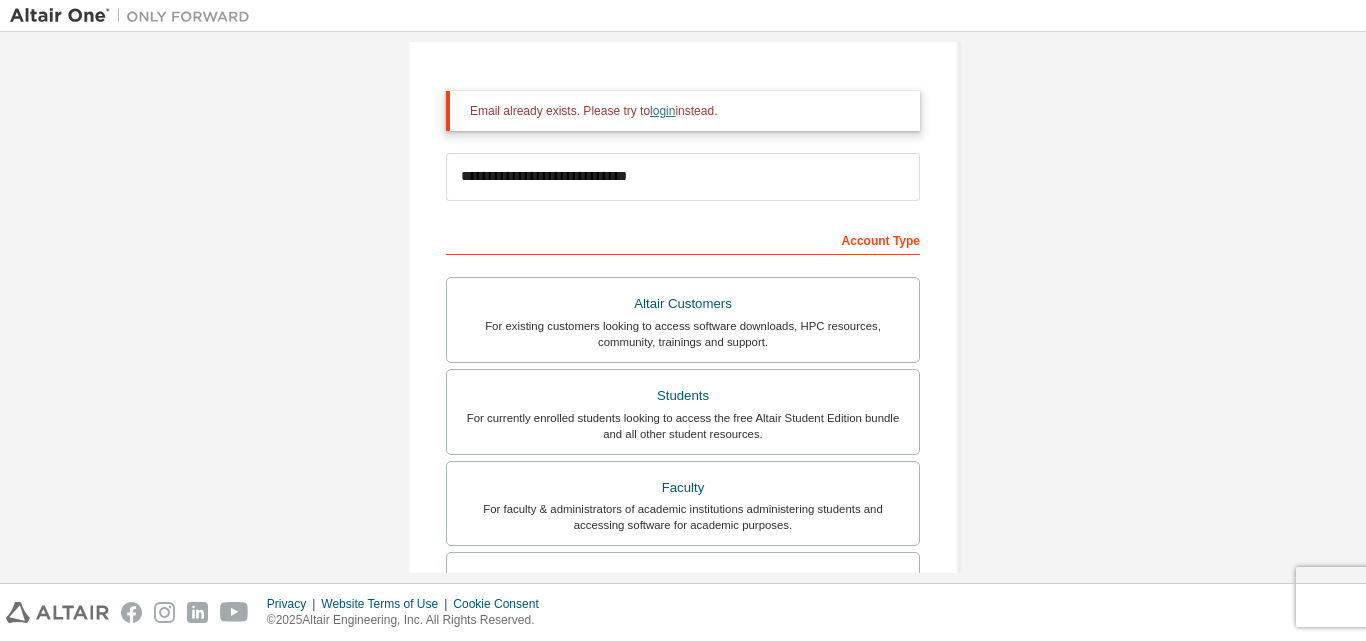 click on "login" at bounding box center (662, 111) 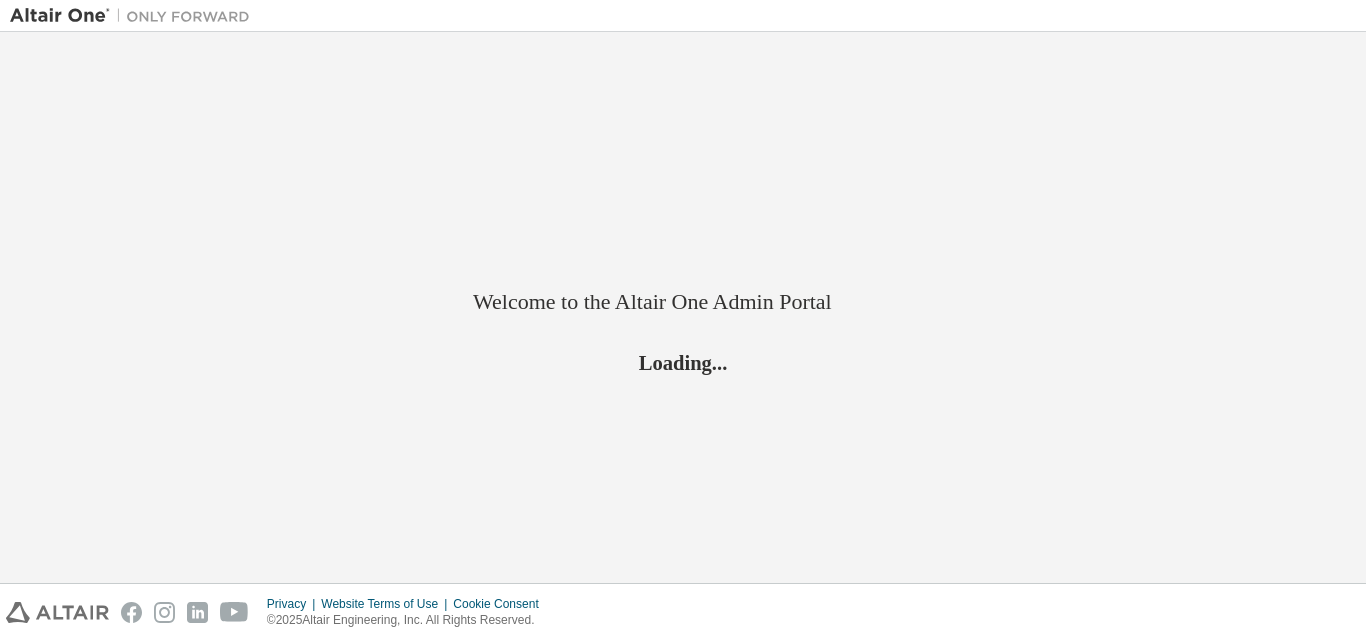 scroll, scrollTop: 0, scrollLeft: 0, axis: both 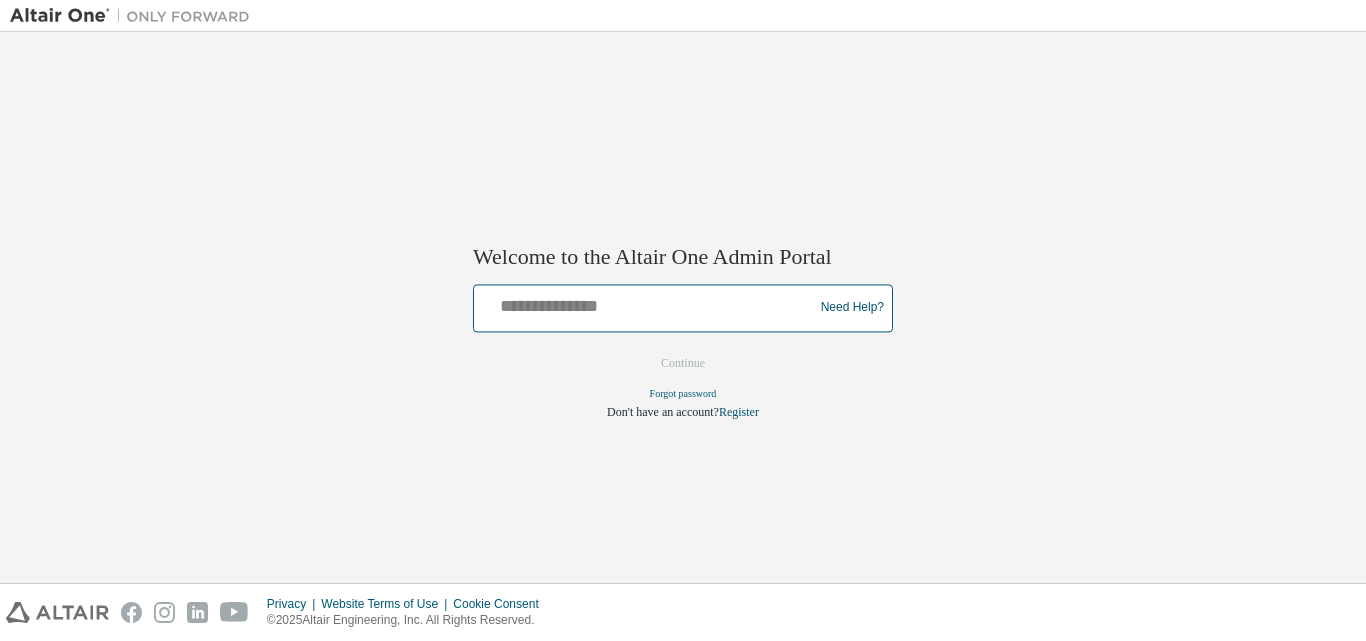 click at bounding box center (646, 303) 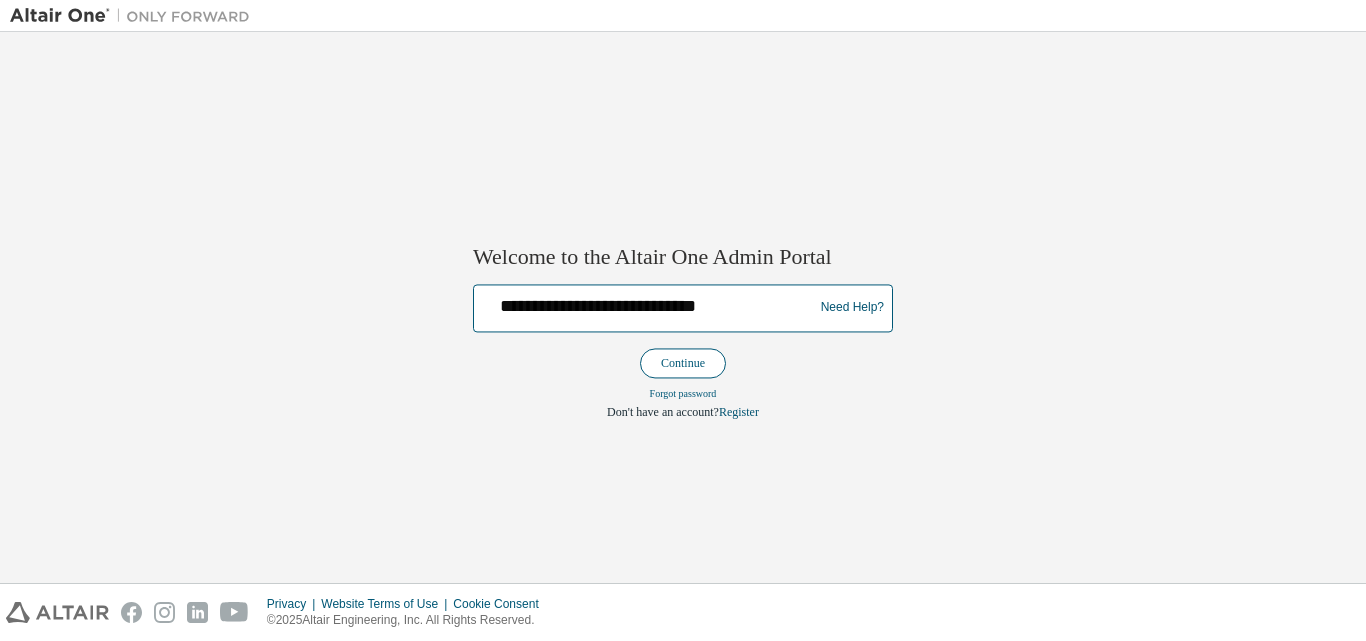 type on "**********" 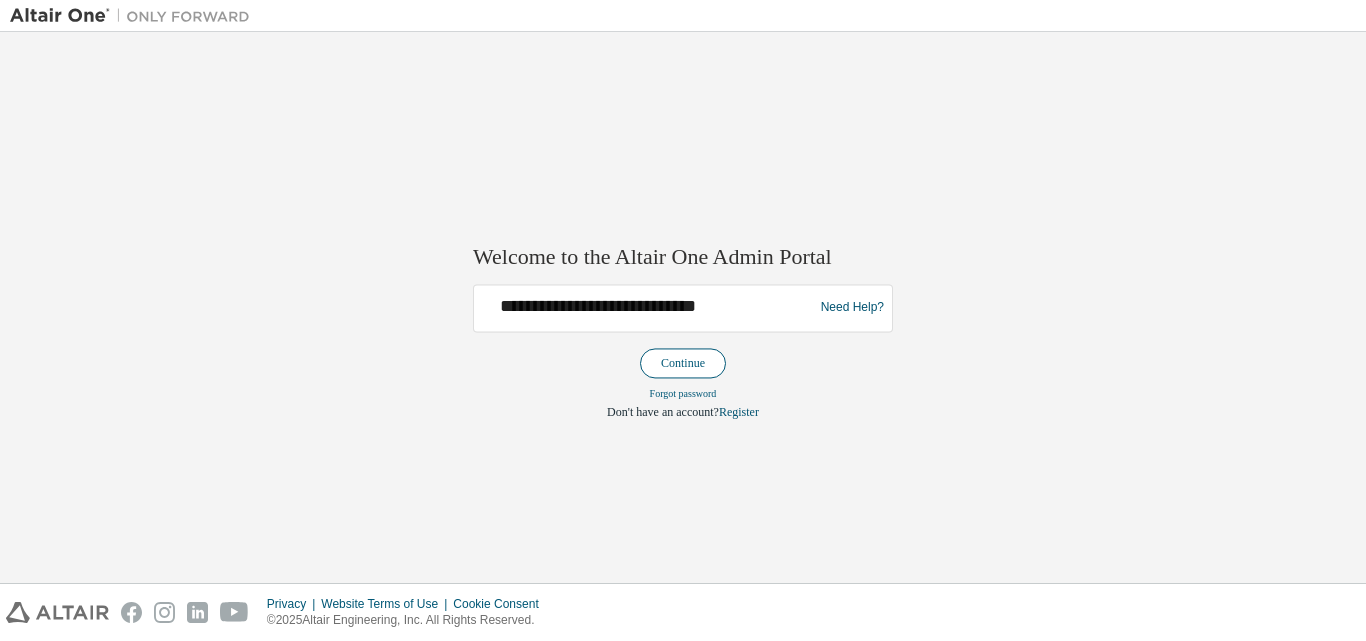 click on "Continue" at bounding box center [683, 363] 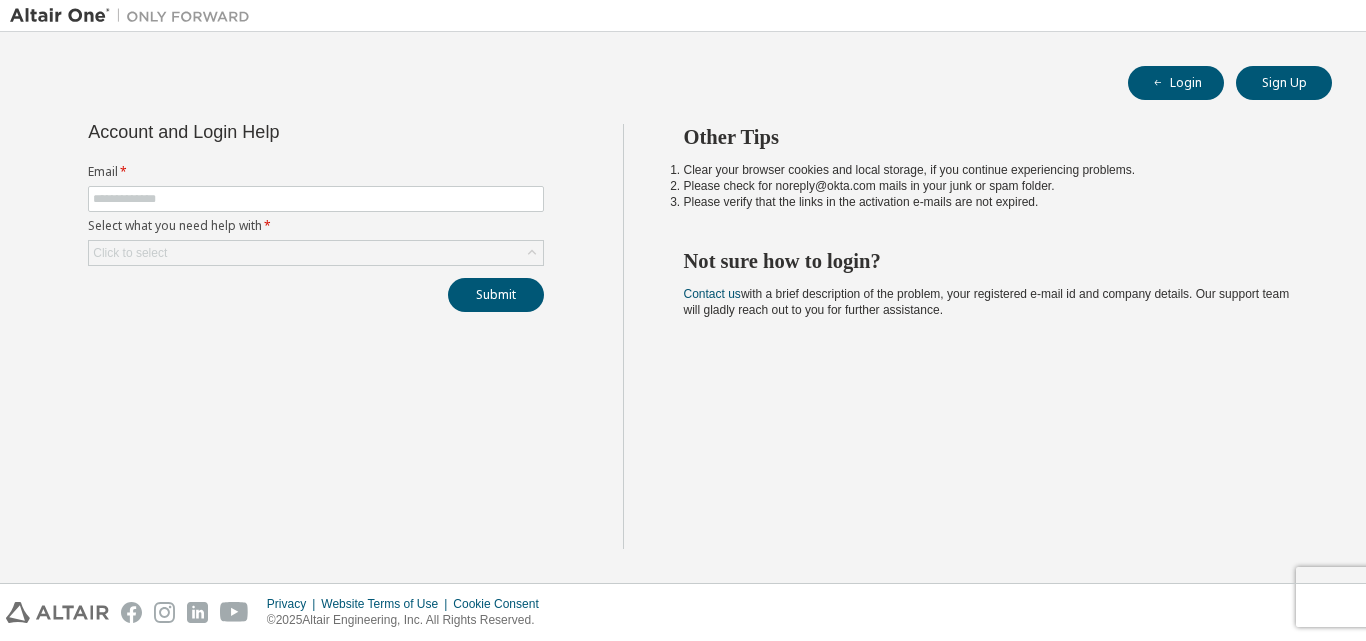 scroll, scrollTop: 0, scrollLeft: 0, axis: both 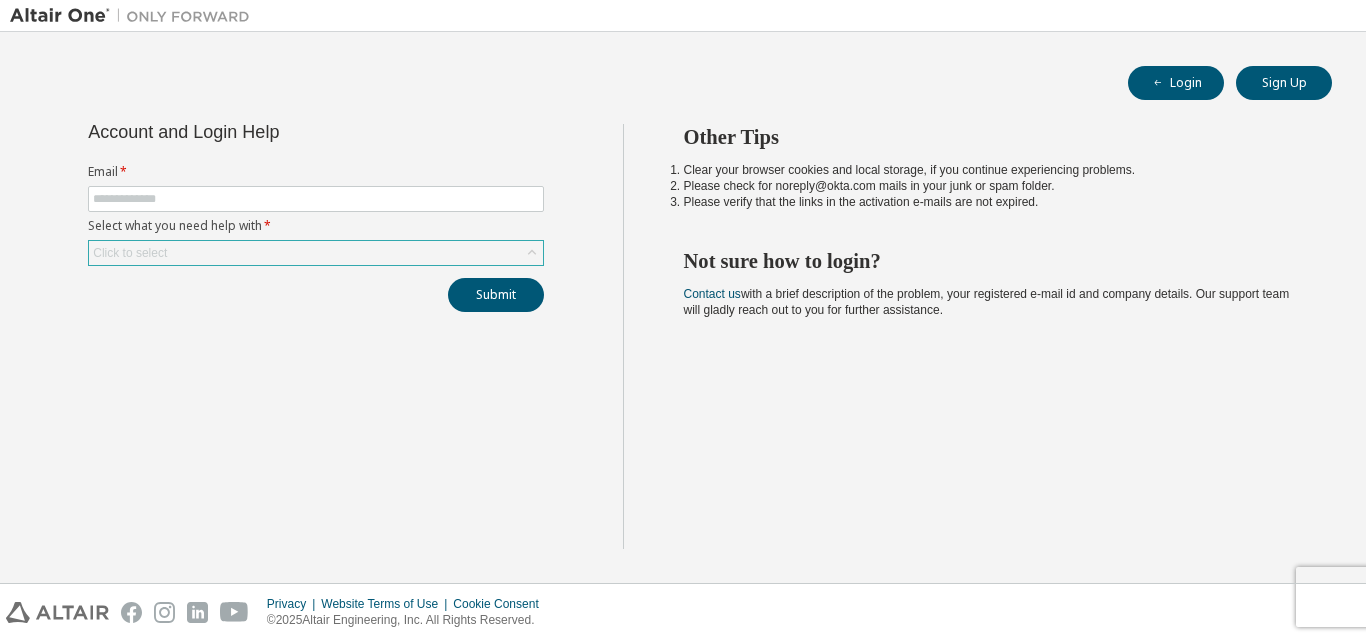 click on "Click to select" at bounding box center (316, 253) 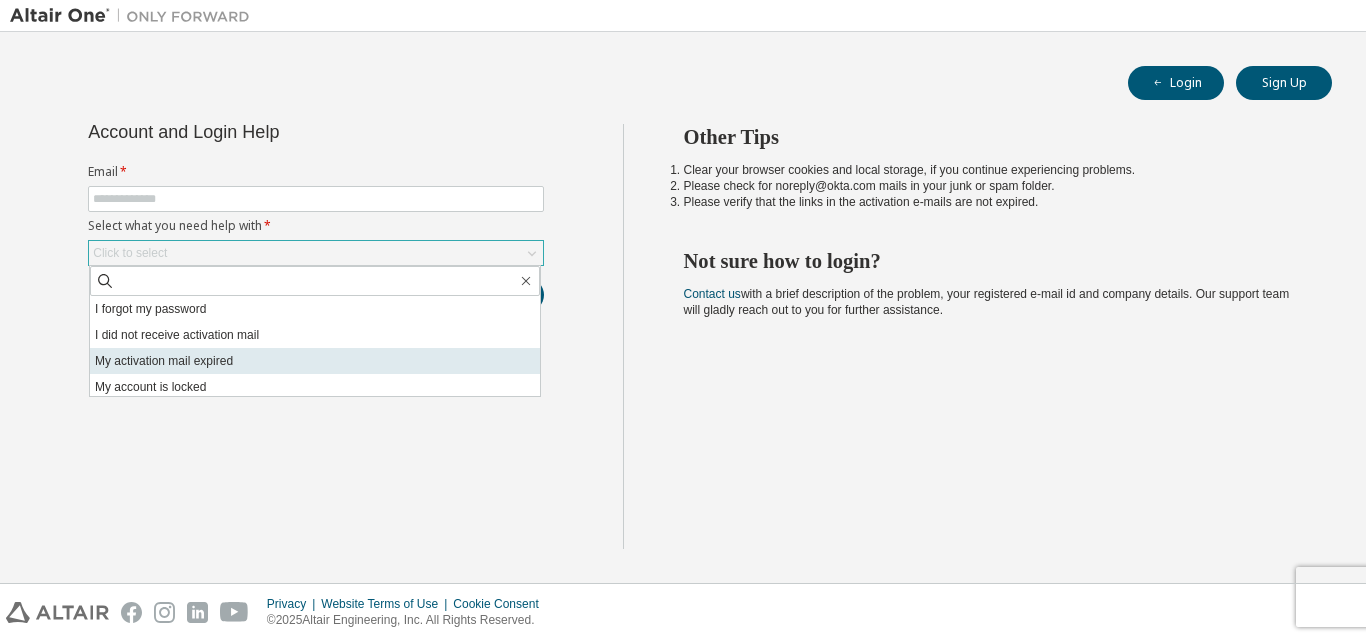 scroll, scrollTop: 56, scrollLeft: 0, axis: vertical 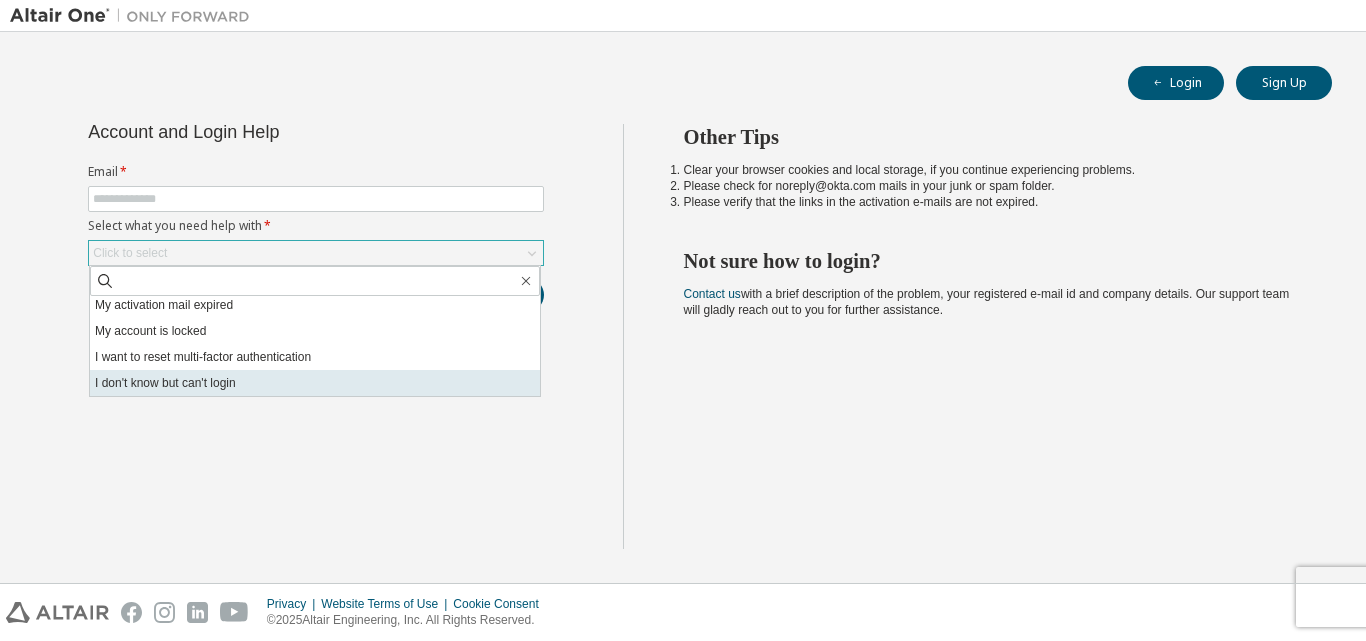 click on "I don't know but can't login" at bounding box center [315, 383] 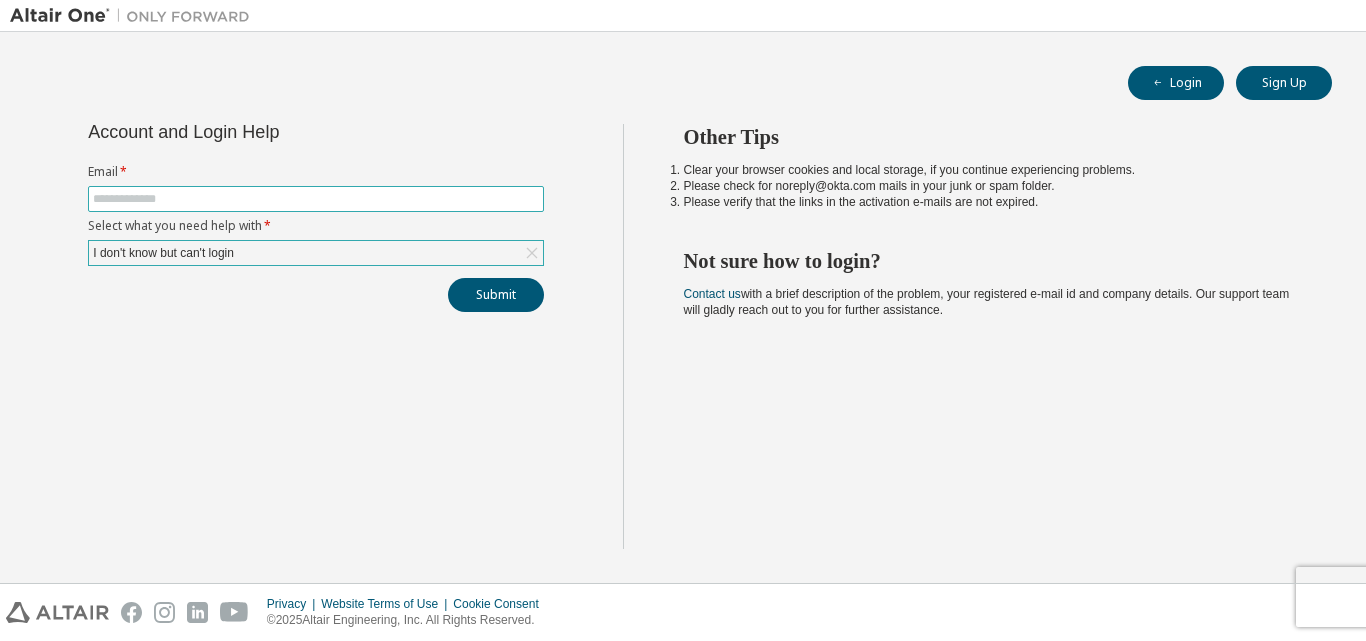 click at bounding box center [316, 199] 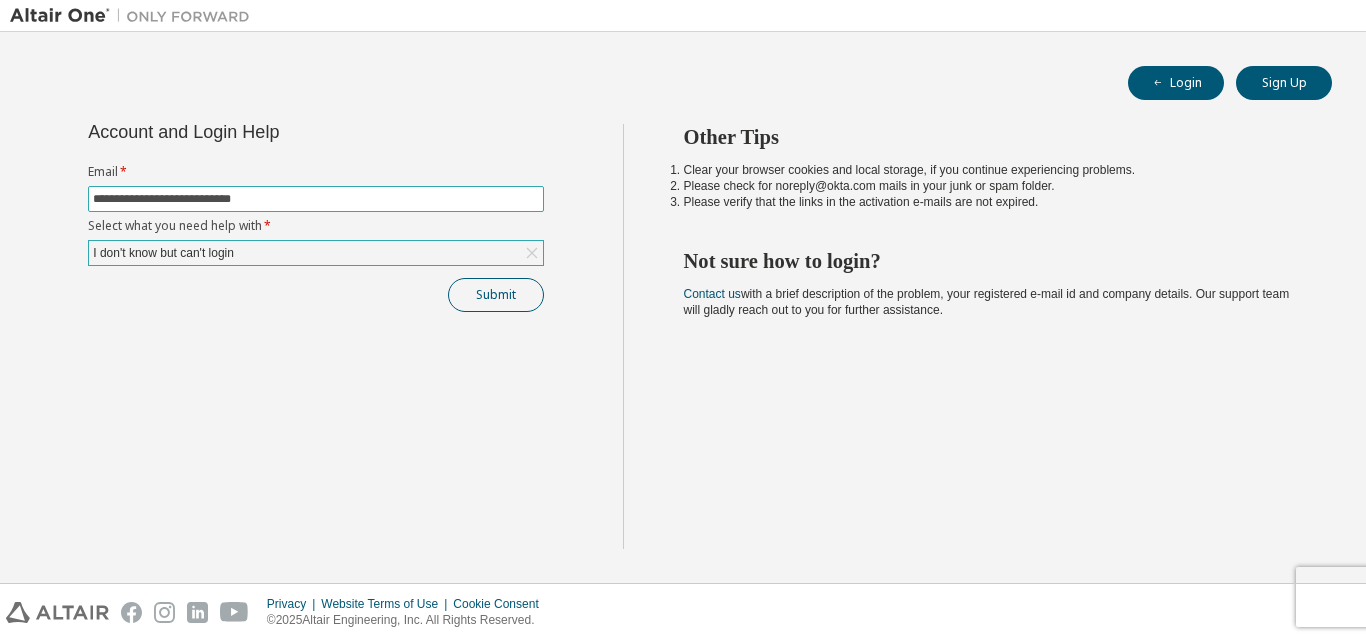 type on "**********" 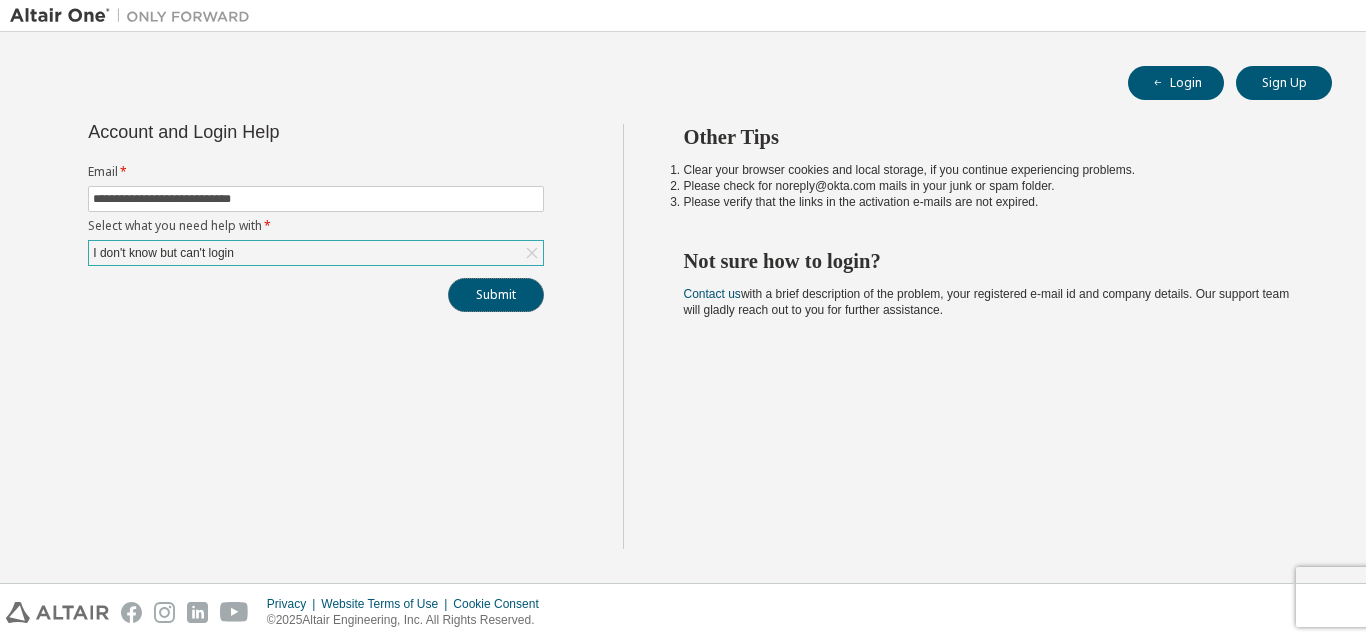 click on "Submit" at bounding box center (496, 295) 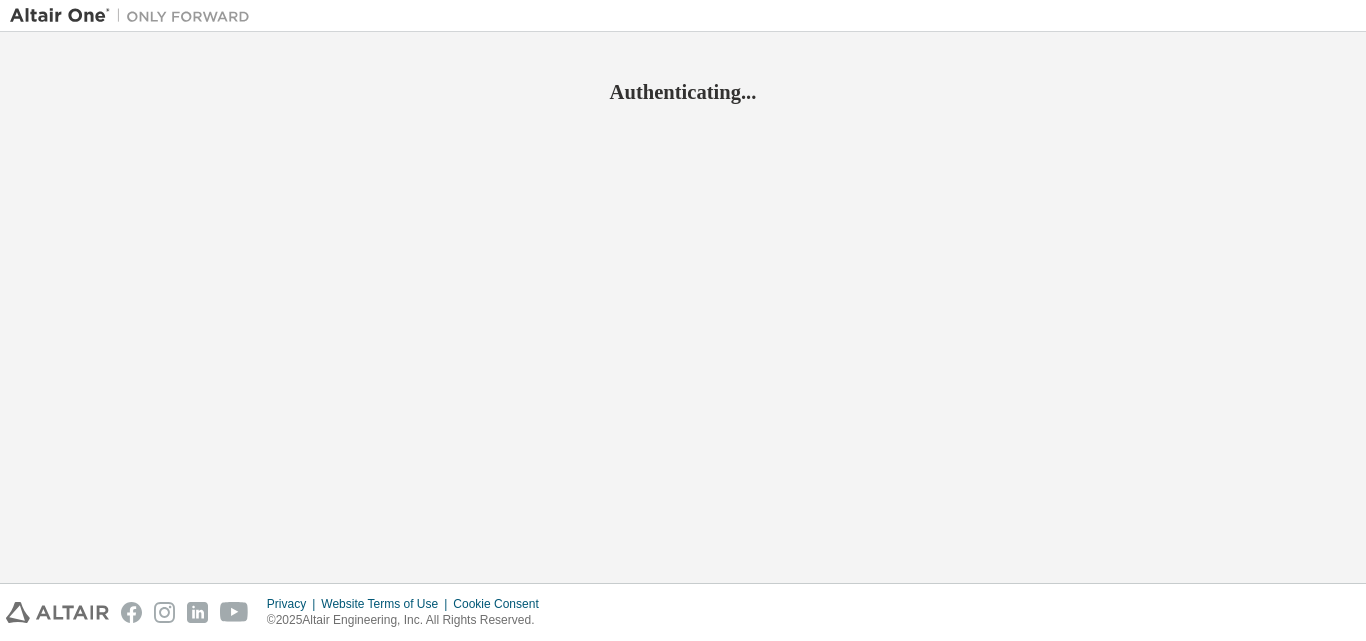 scroll, scrollTop: 0, scrollLeft: 0, axis: both 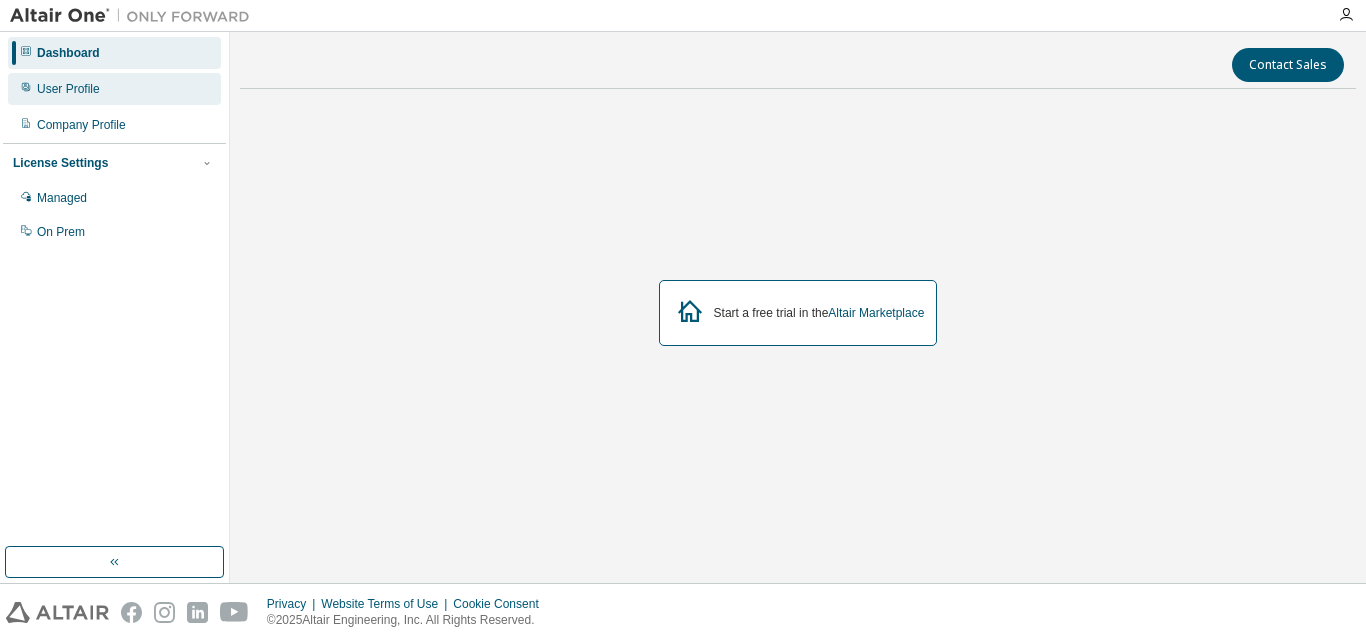 click on "User Profile" at bounding box center (114, 89) 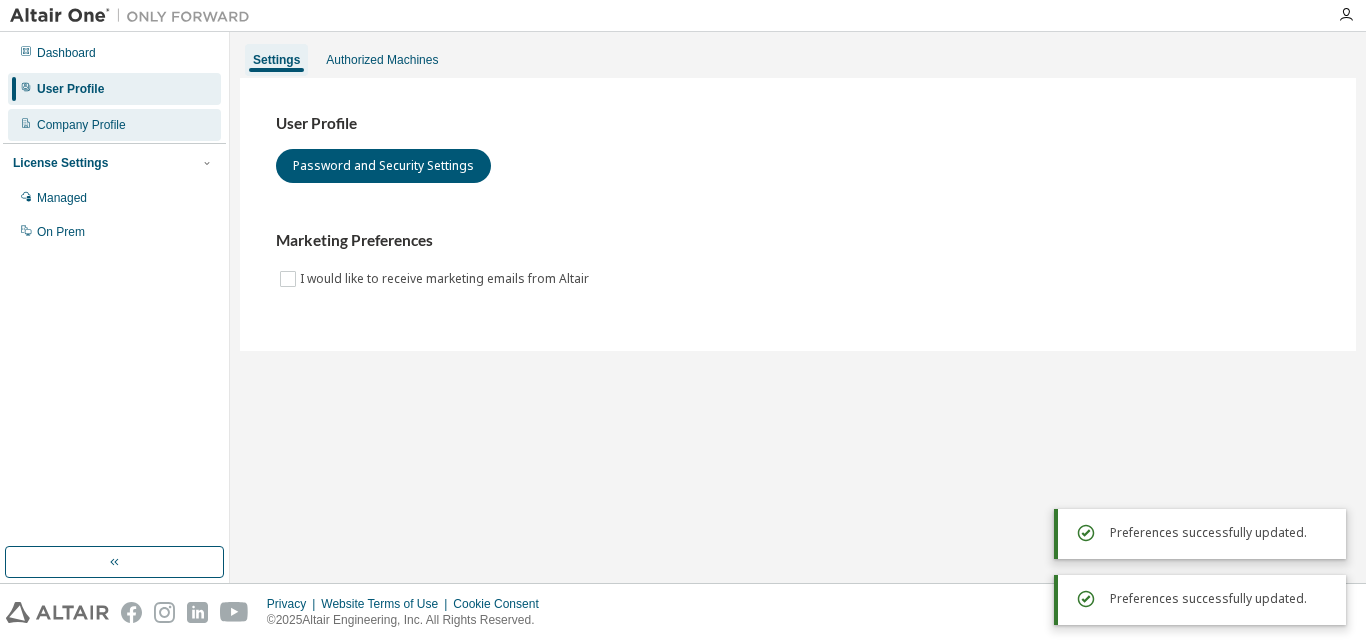 click on "Company Profile" at bounding box center [81, 125] 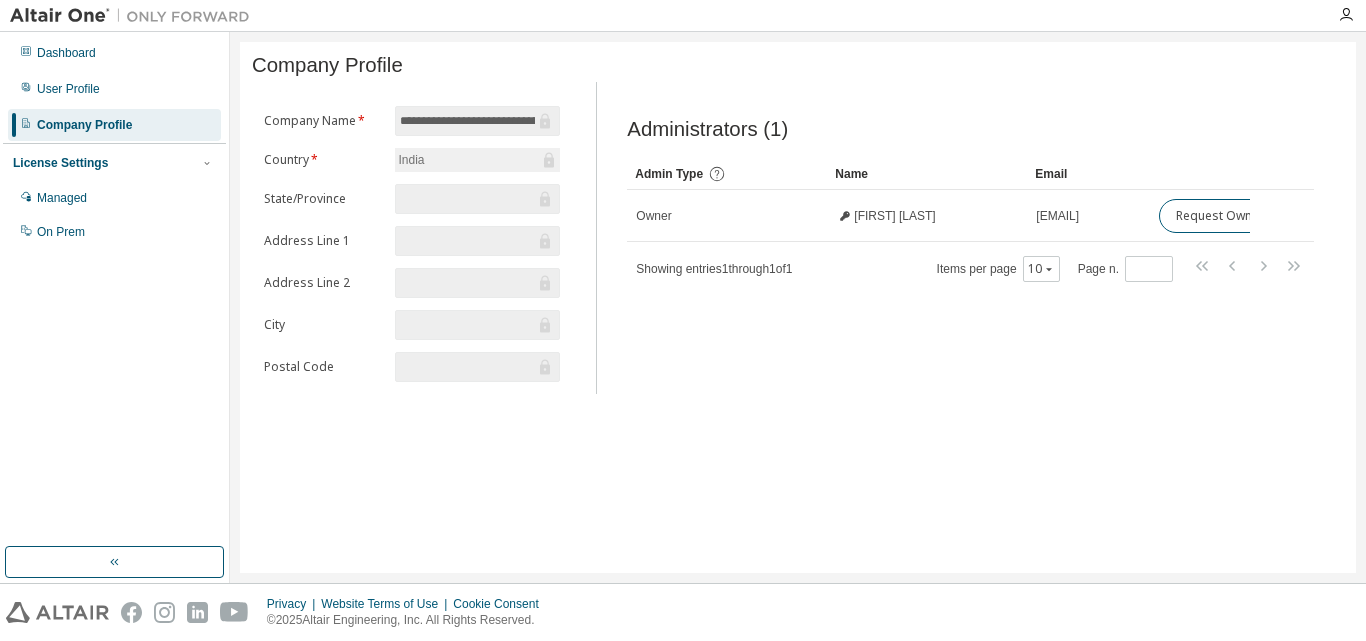 click at bounding box center (478, 199) 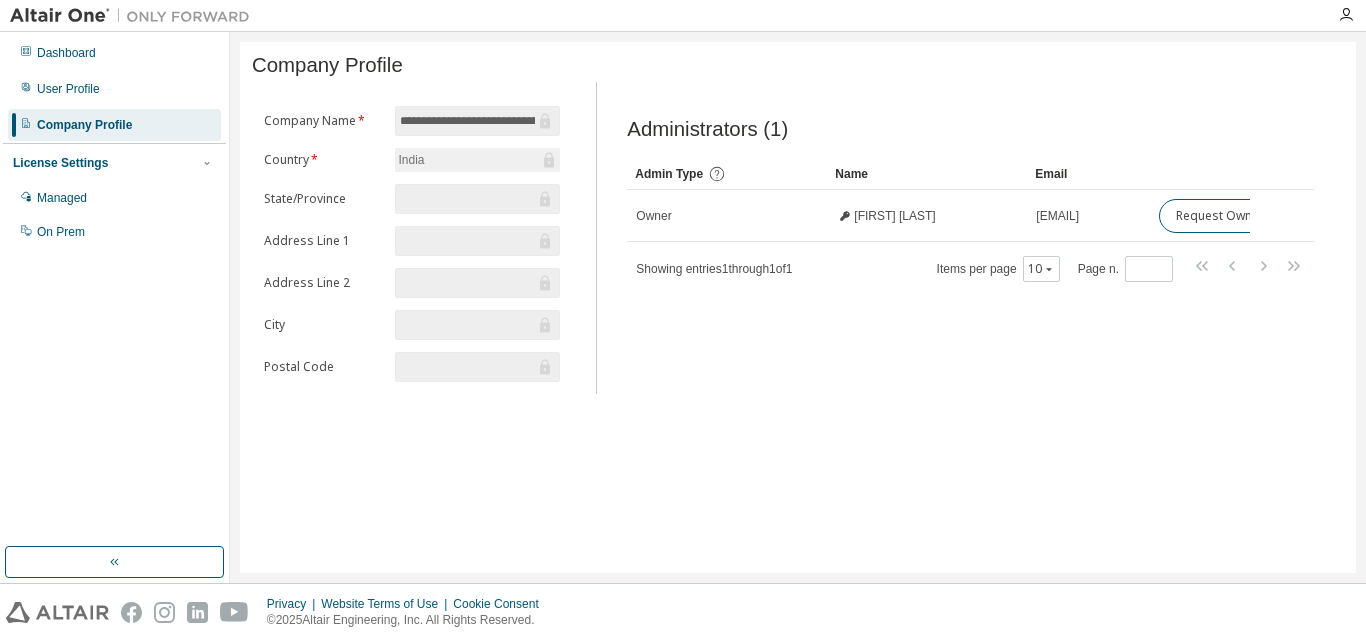 click at bounding box center [468, 199] 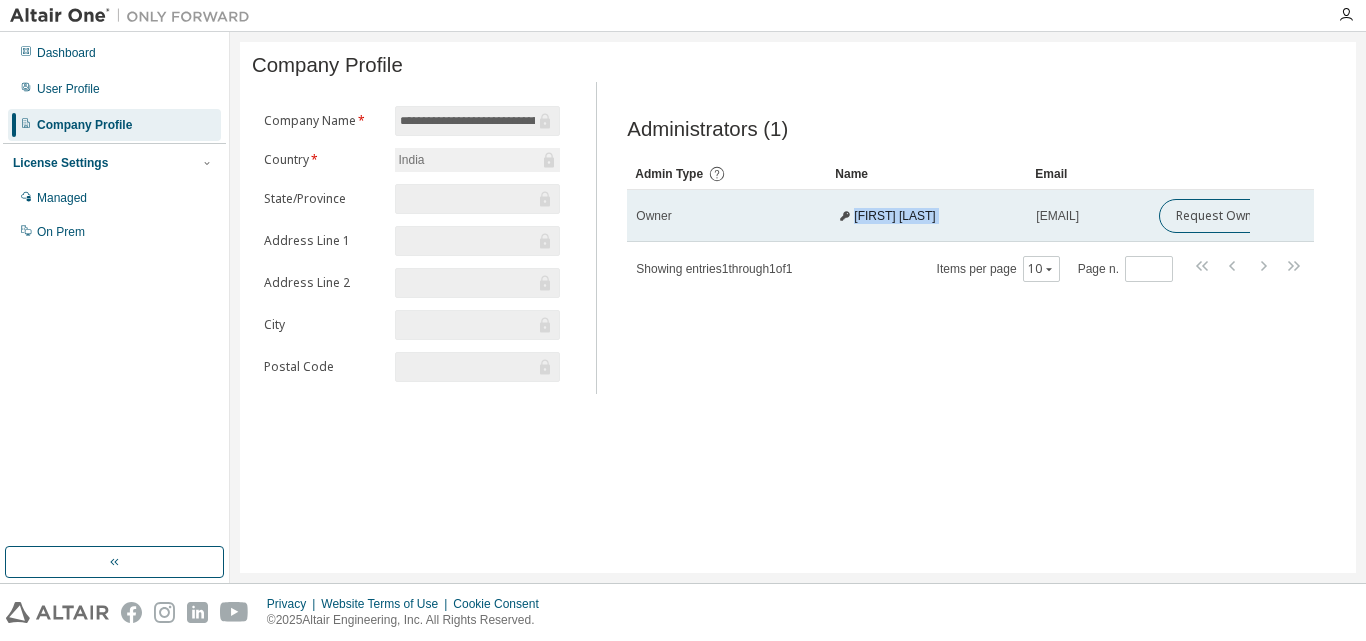 drag, startPoint x: 1031, startPoint y: 232, endPoint x: 729, endPoint y: 225, distance: 302.08112 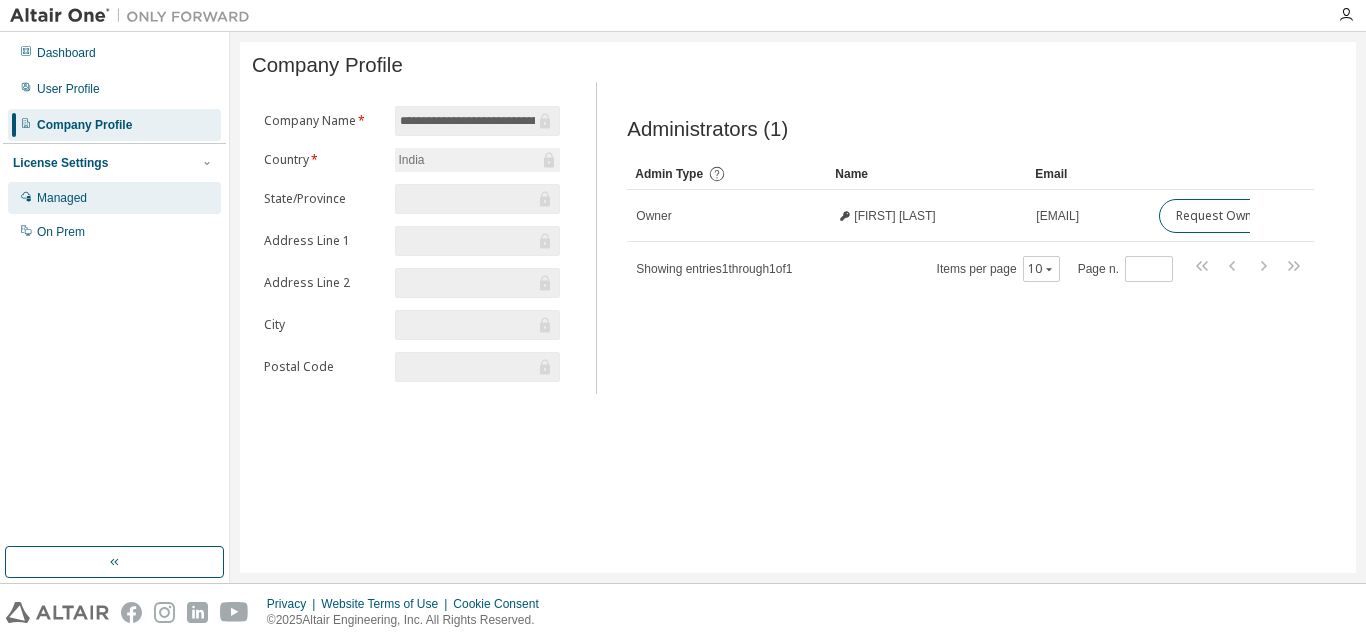 click on "Managed" at bounding box center (114, 198) 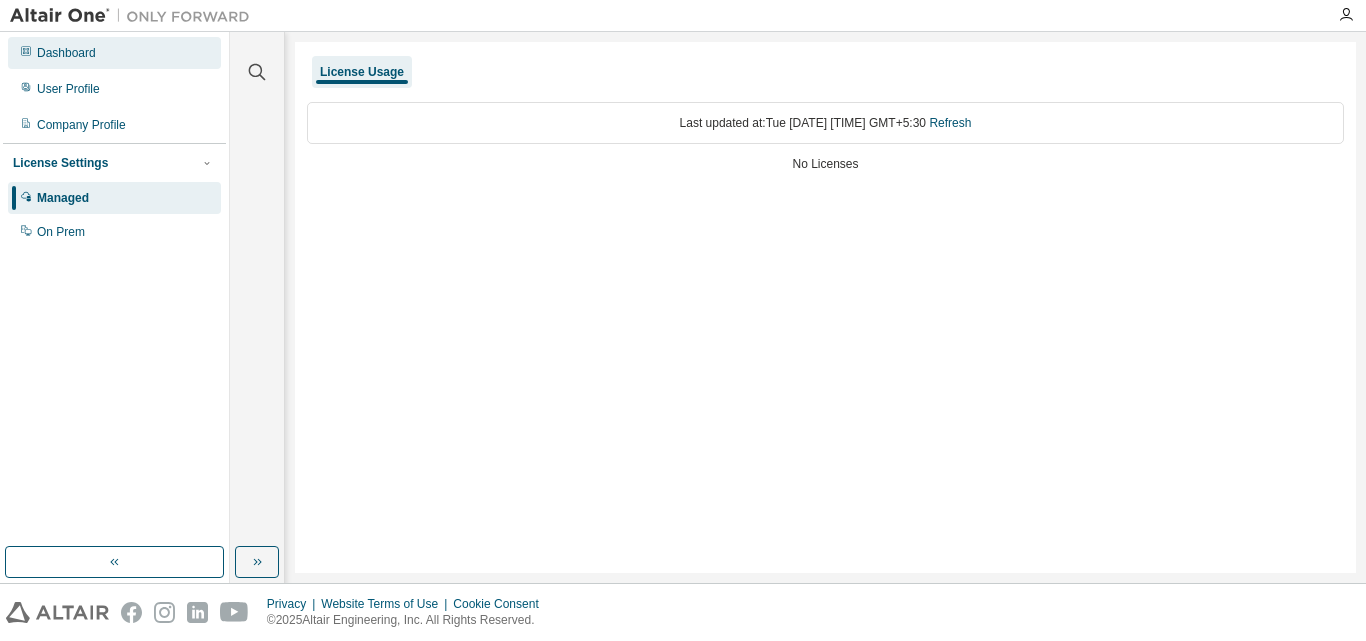 click on "Dashboard" at bounding box center [114, 53] 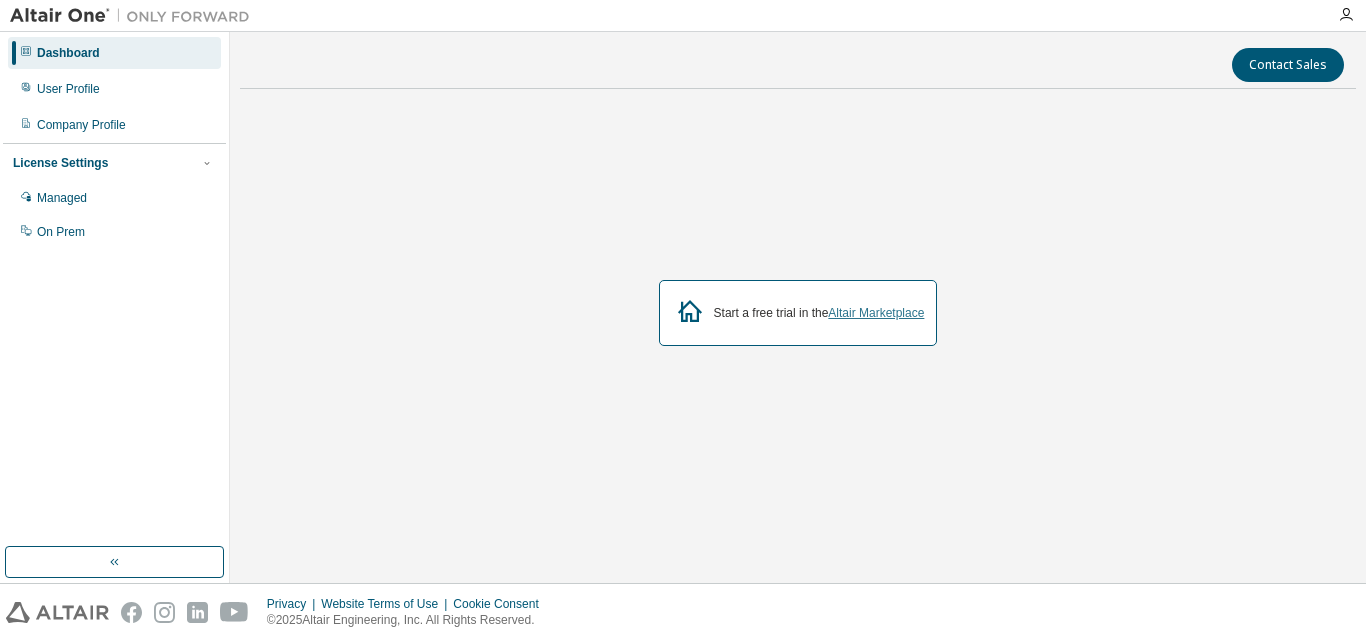 click on "Altair Marketplace" at bounding box center [876, 313] 